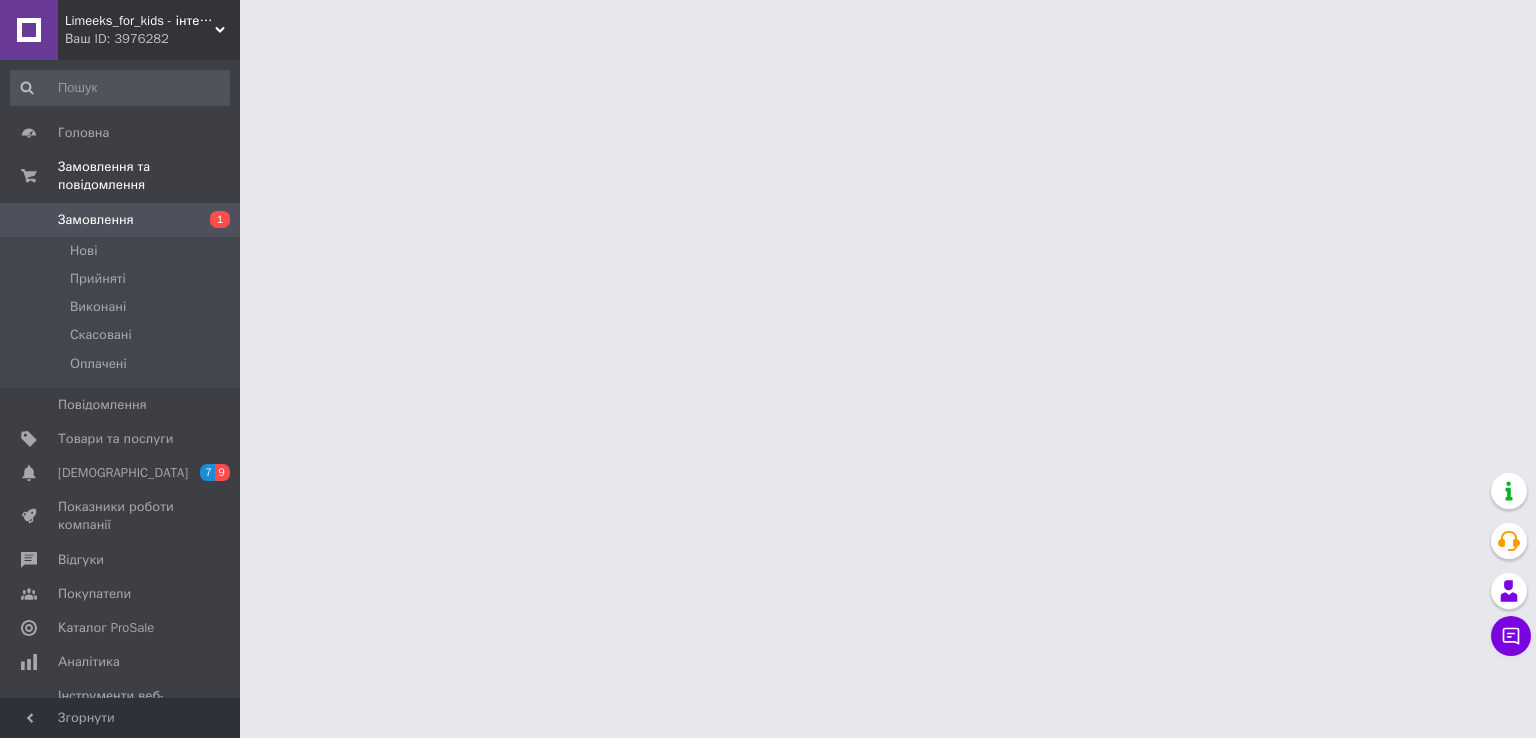 scroll, scrollTop: 0, scrollLeft: 0, axis: both 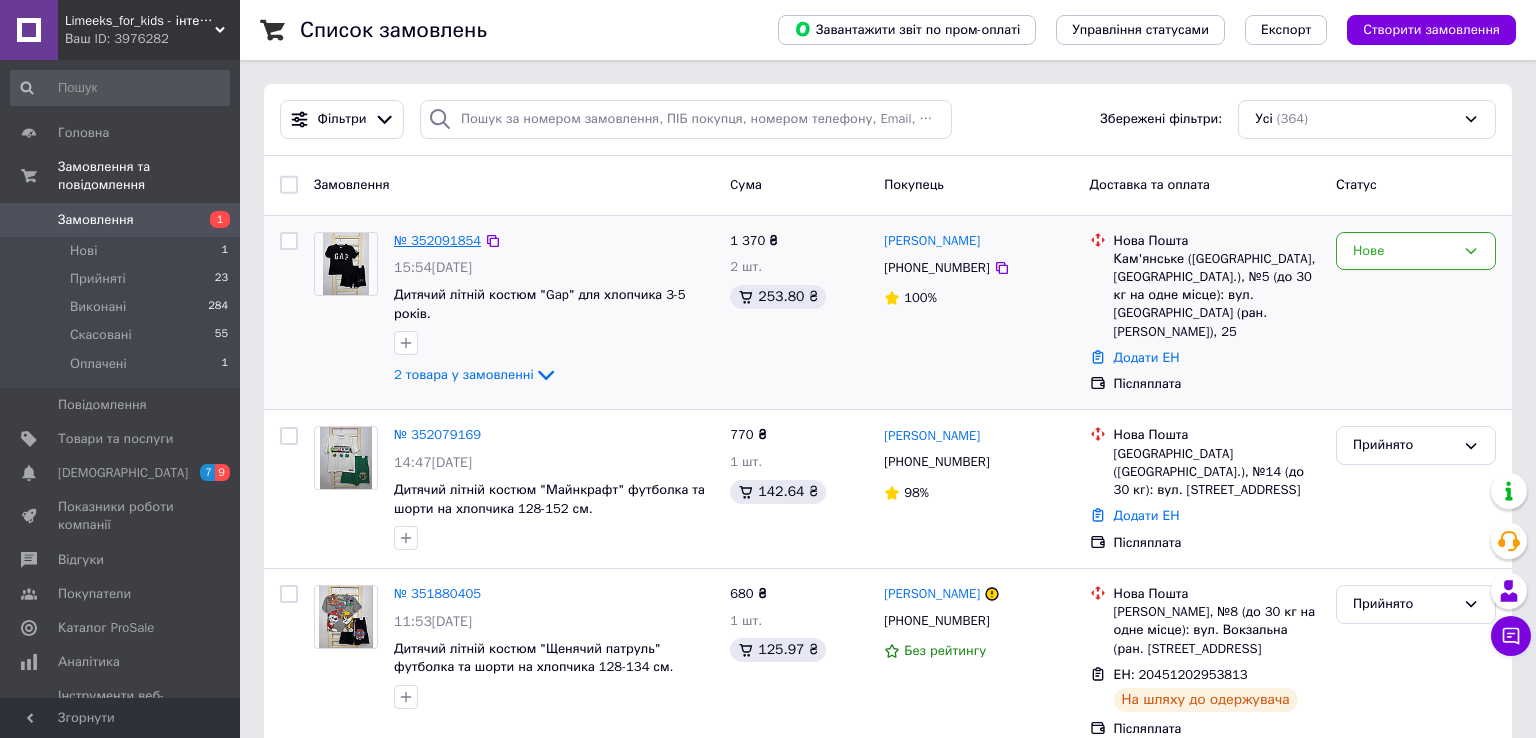 click on "№ 352091854" at bounding box center [437, 240] 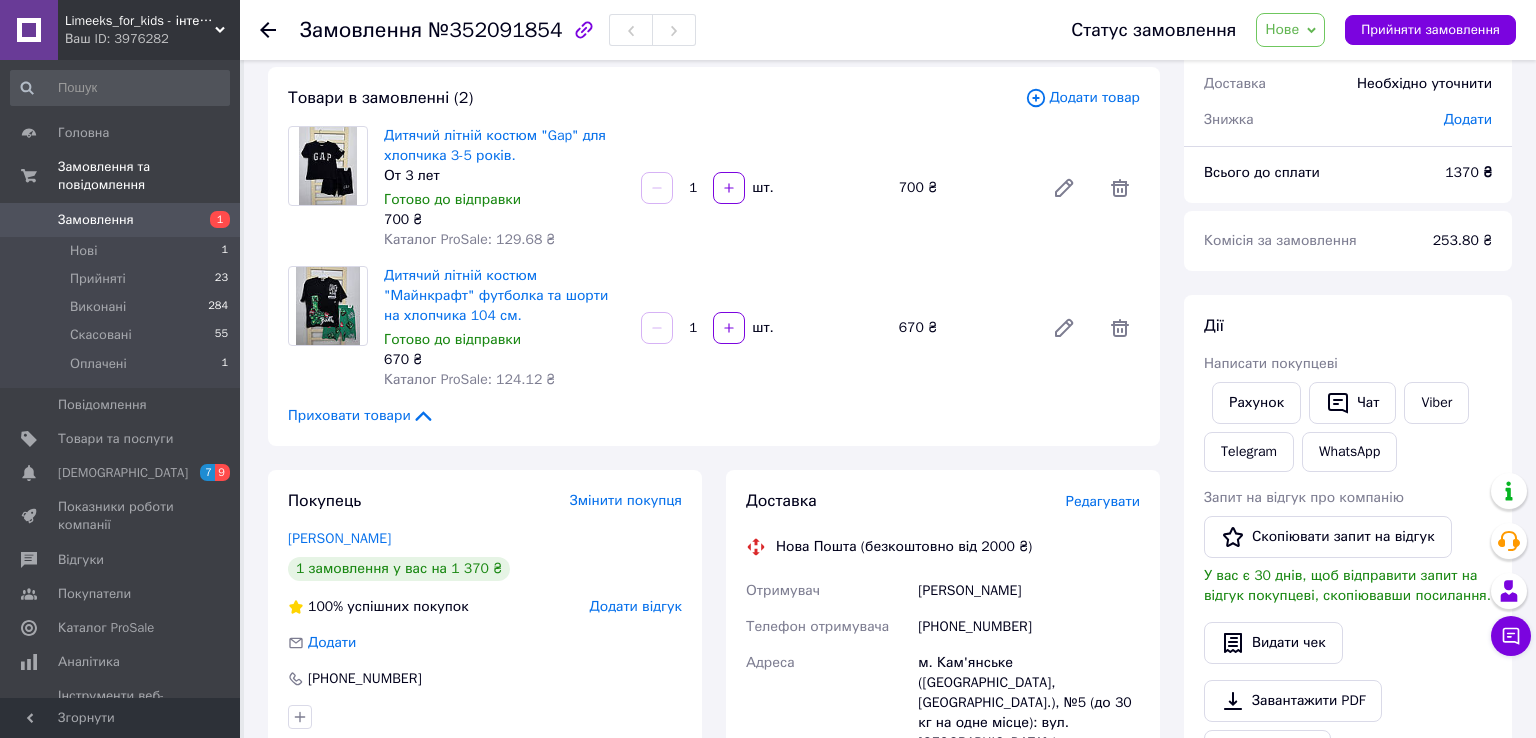 scroll, scrollTop: 0, scrollLeft: 0, axis: both 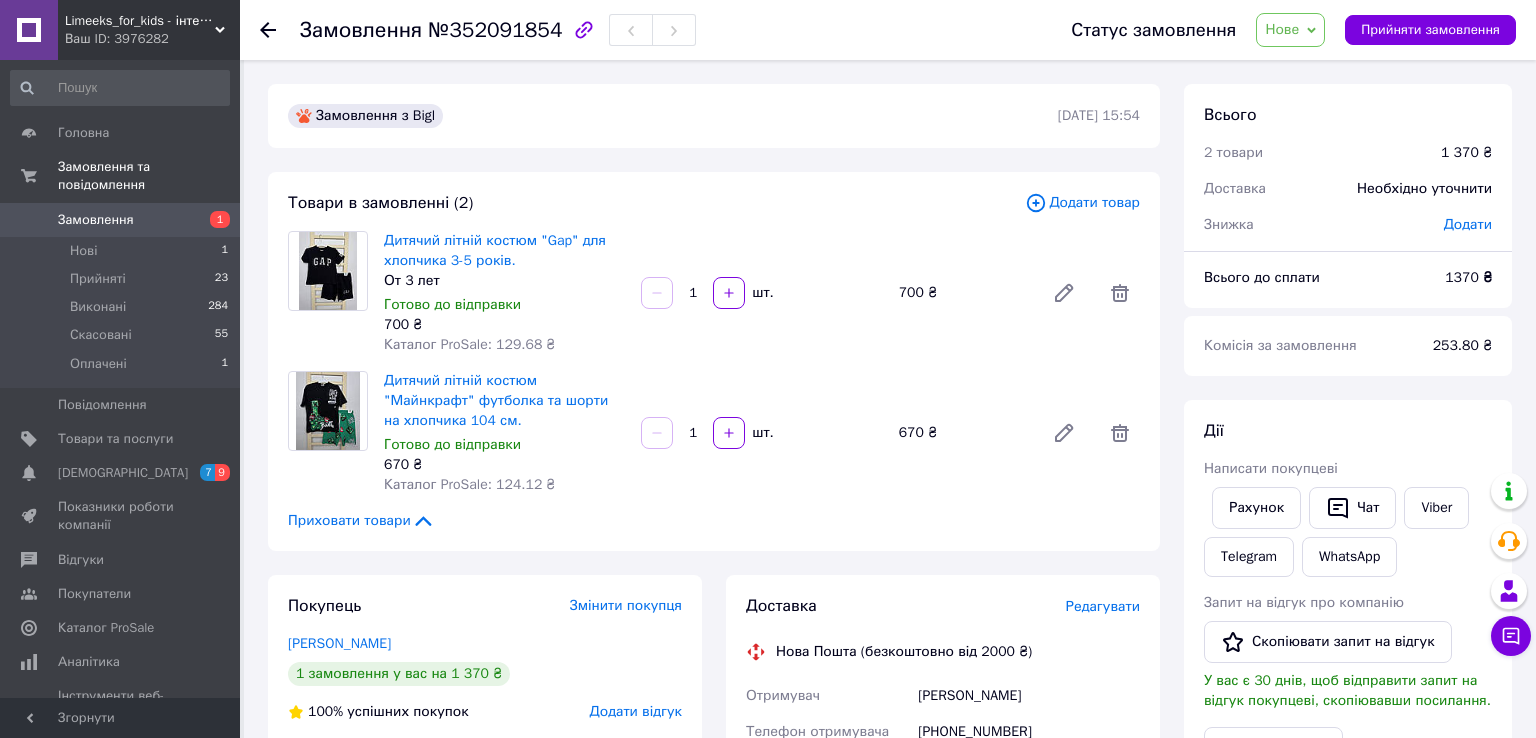 click on "Замовлення" at bounding box center [121, 220] 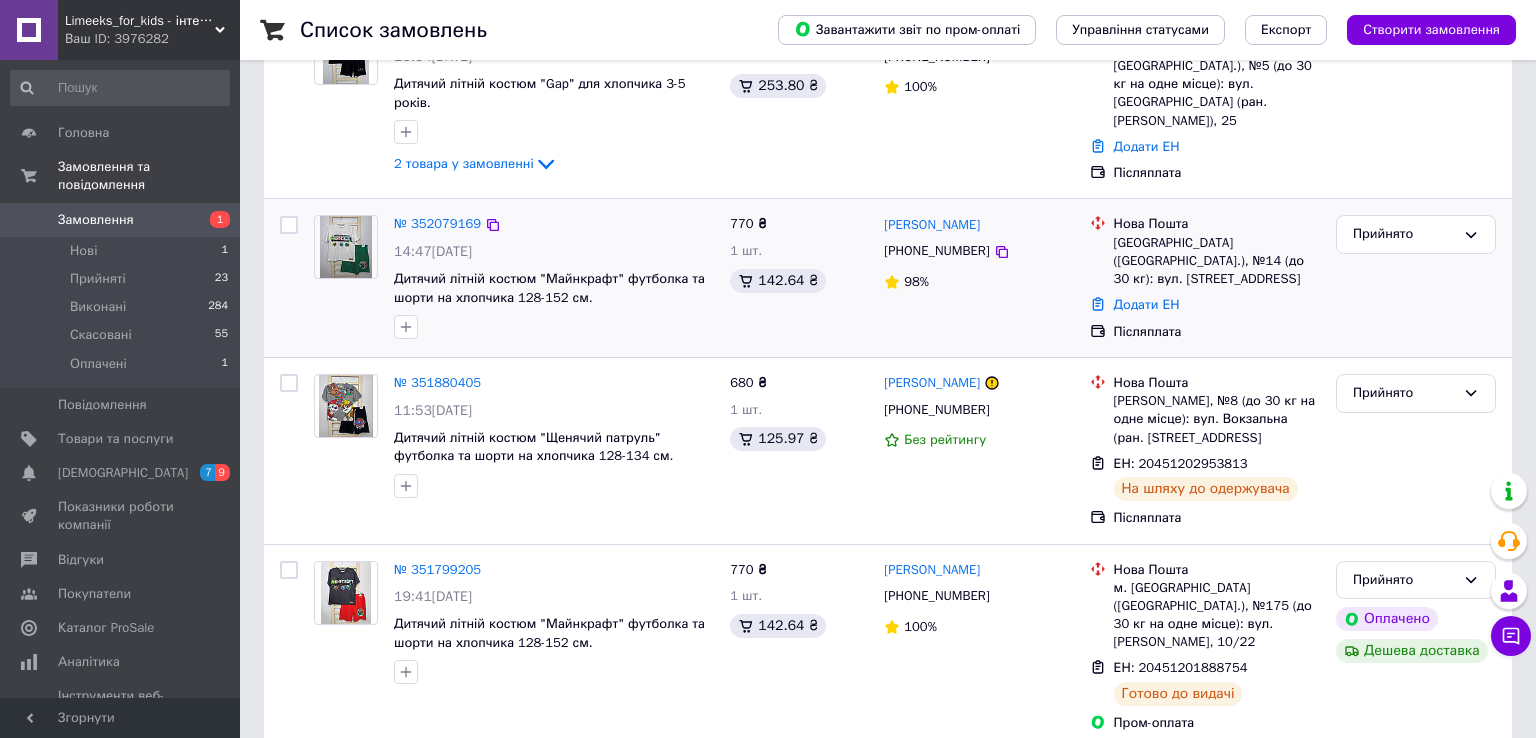 scroll, scrollTop: 0, scrollLeft: 0, axis: both 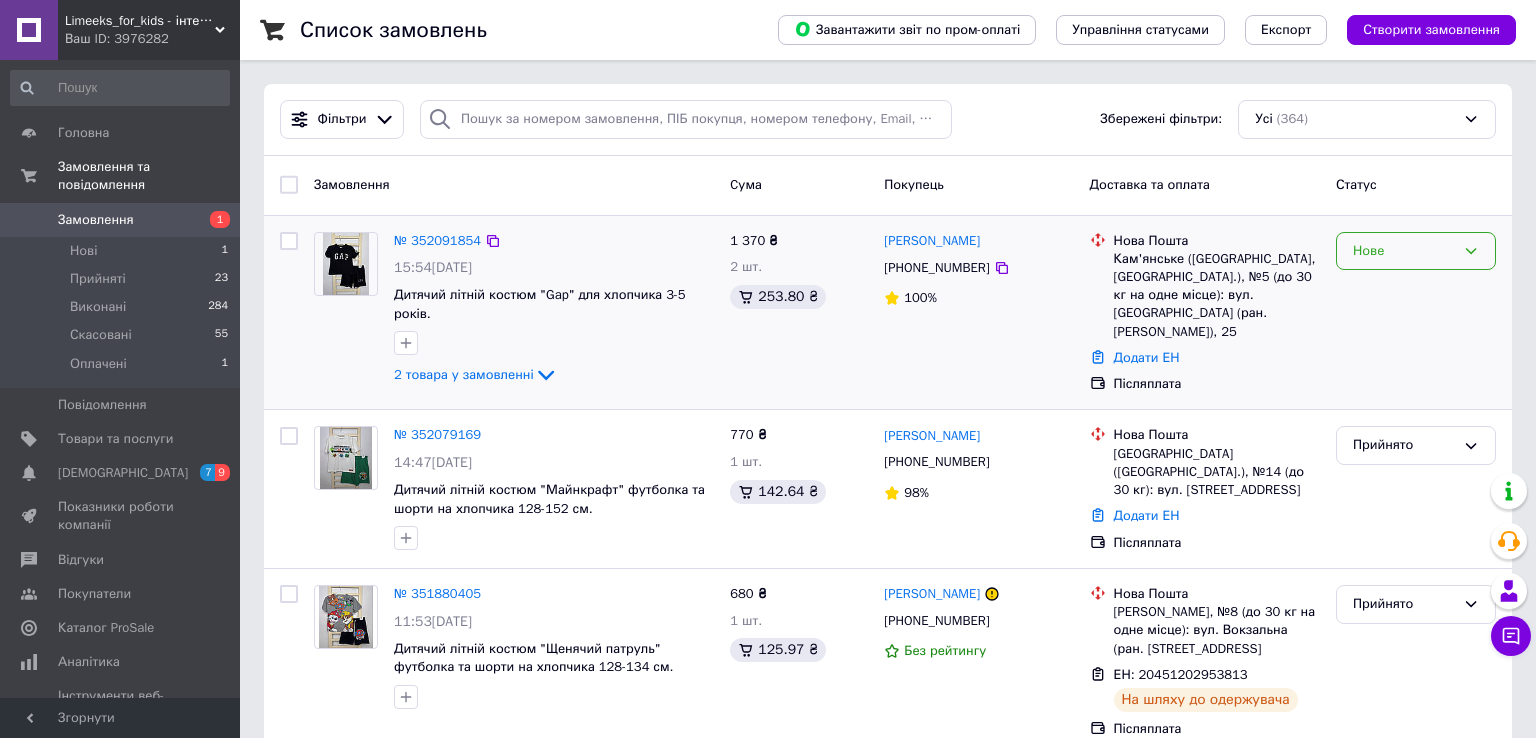 click on "Нове" at bounding box center (1416, 251) 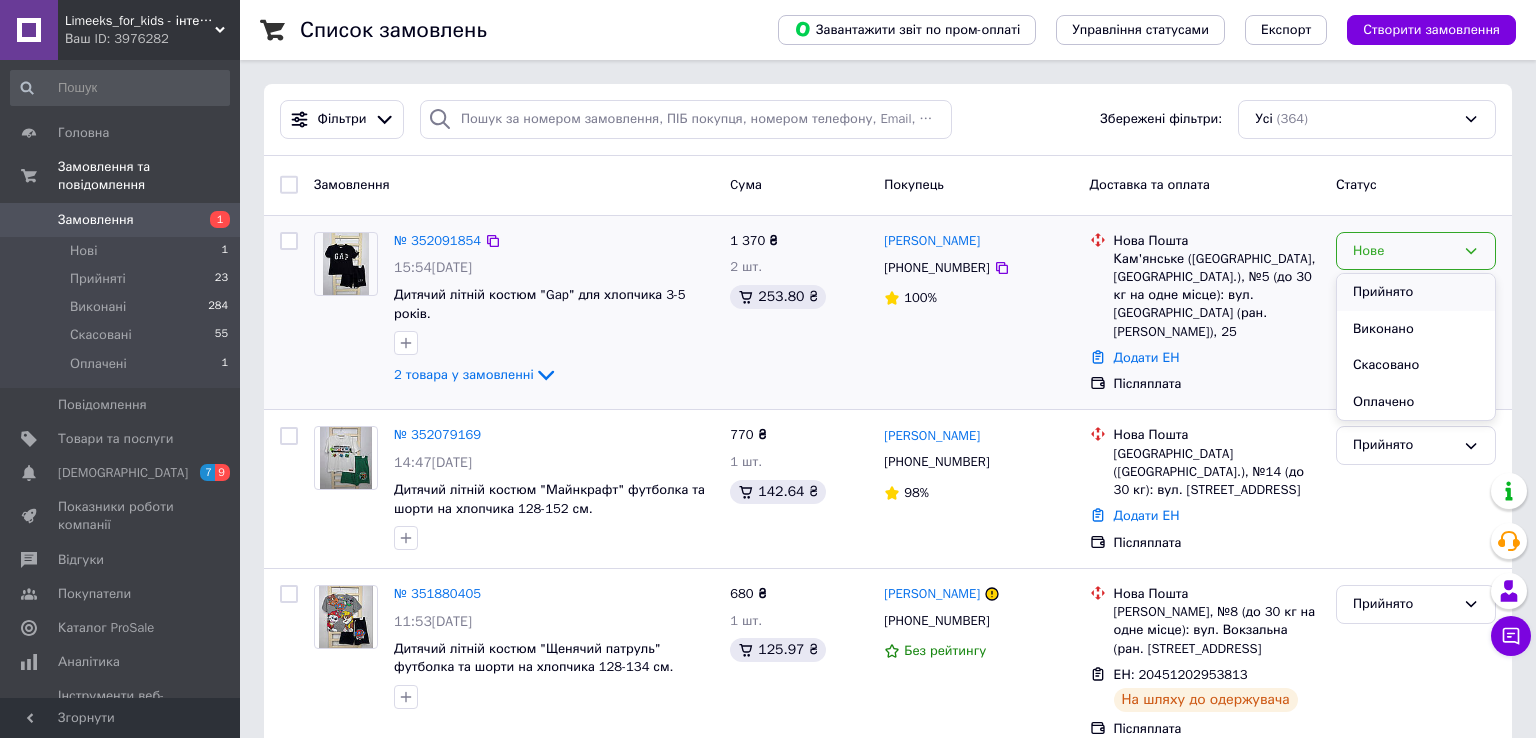 click on "Прийнято" at bounding box center [1416, 292] 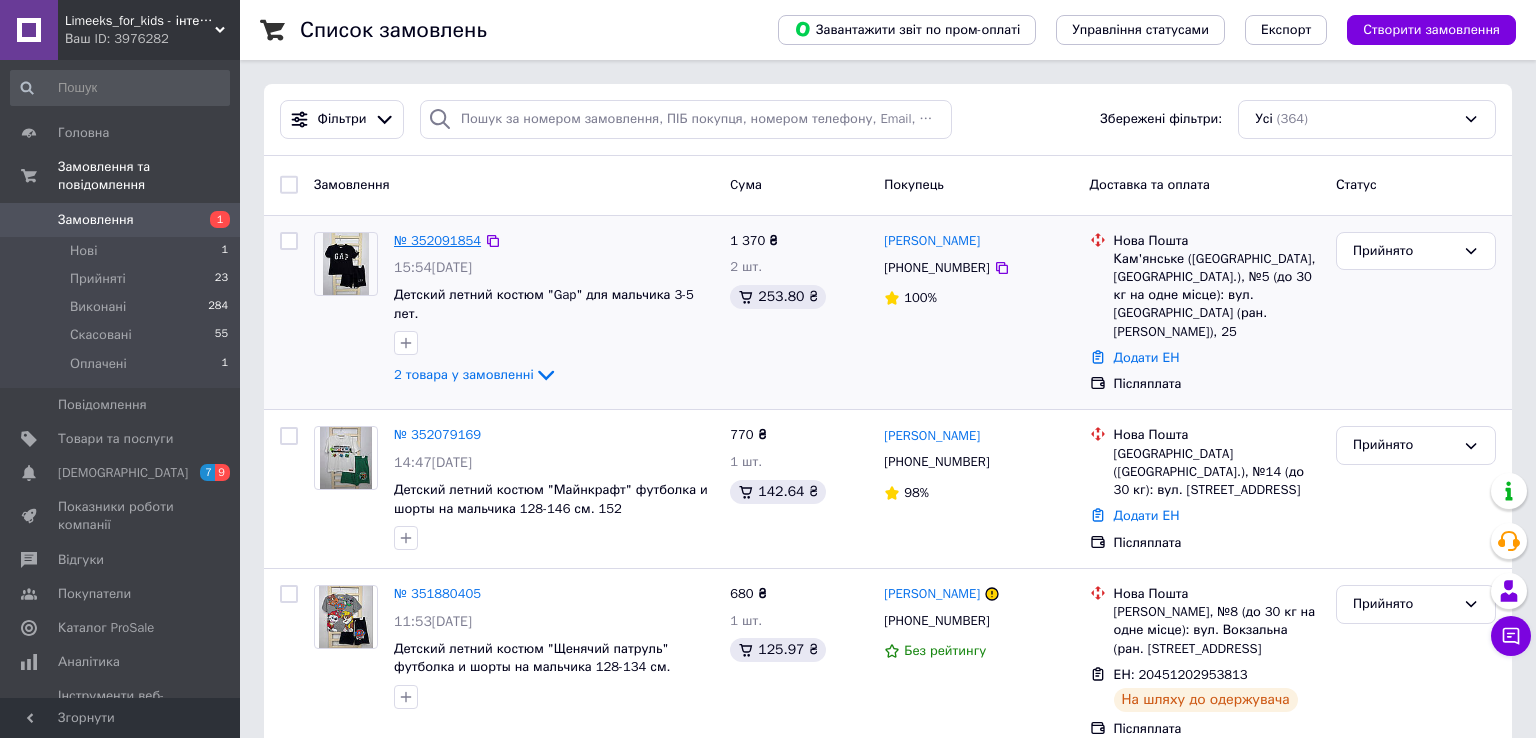 click on "№ 352091854" at bounding box center (437, 240) 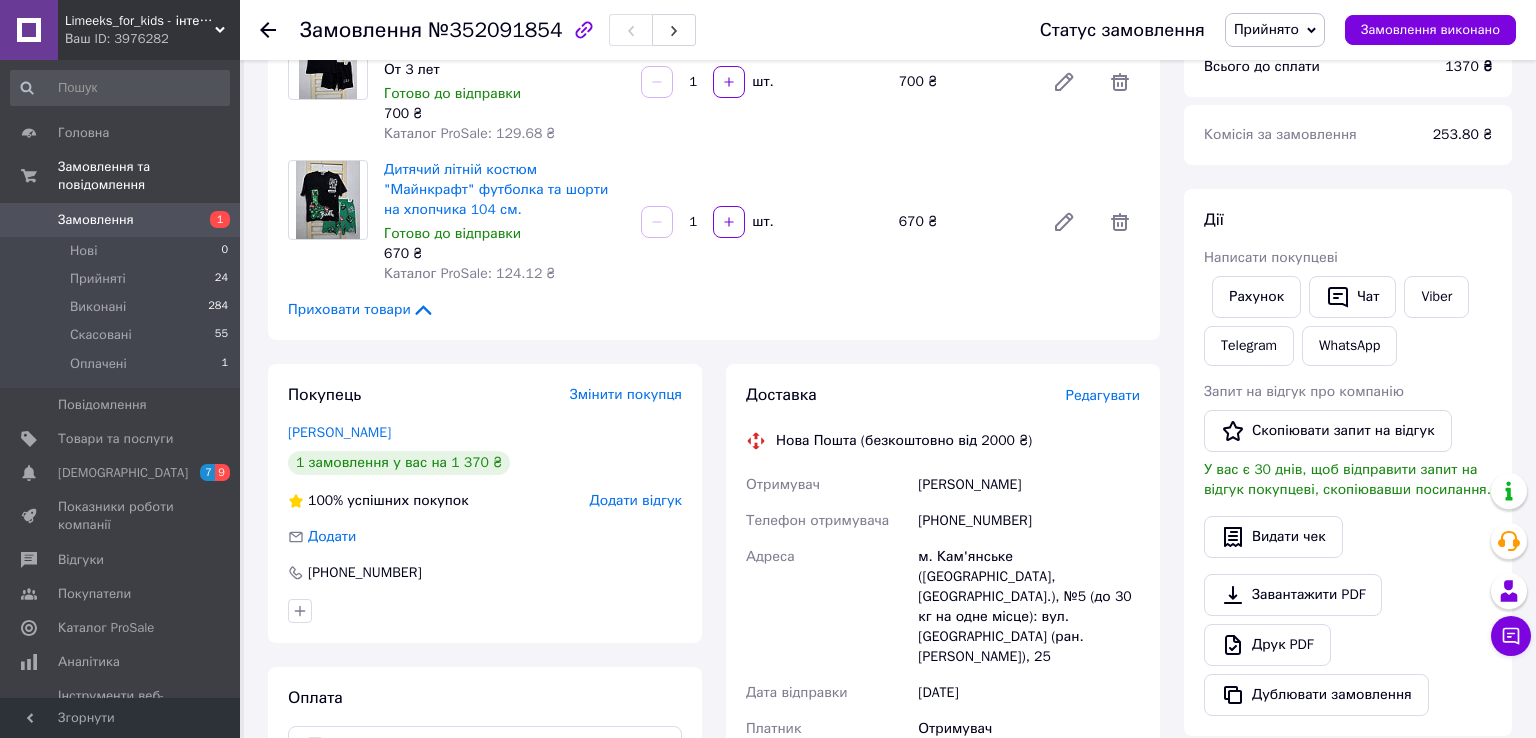 scroll, scrollTop: 422, scrollLeft: 0, axis: vertical 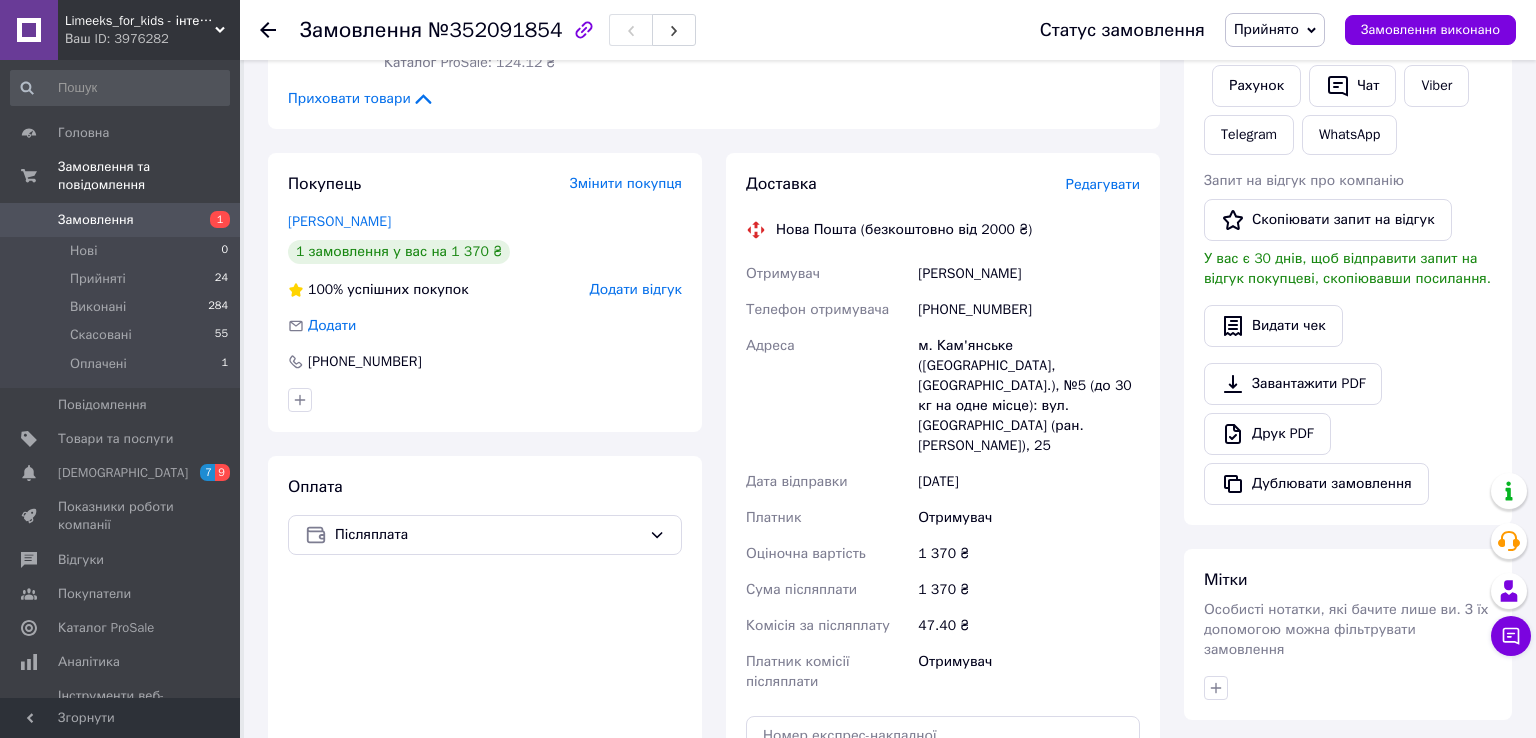 drag, startPoint x: 914, startPoint y: 274, endPoint x: 1038, endPoint y: 274, distance: 124 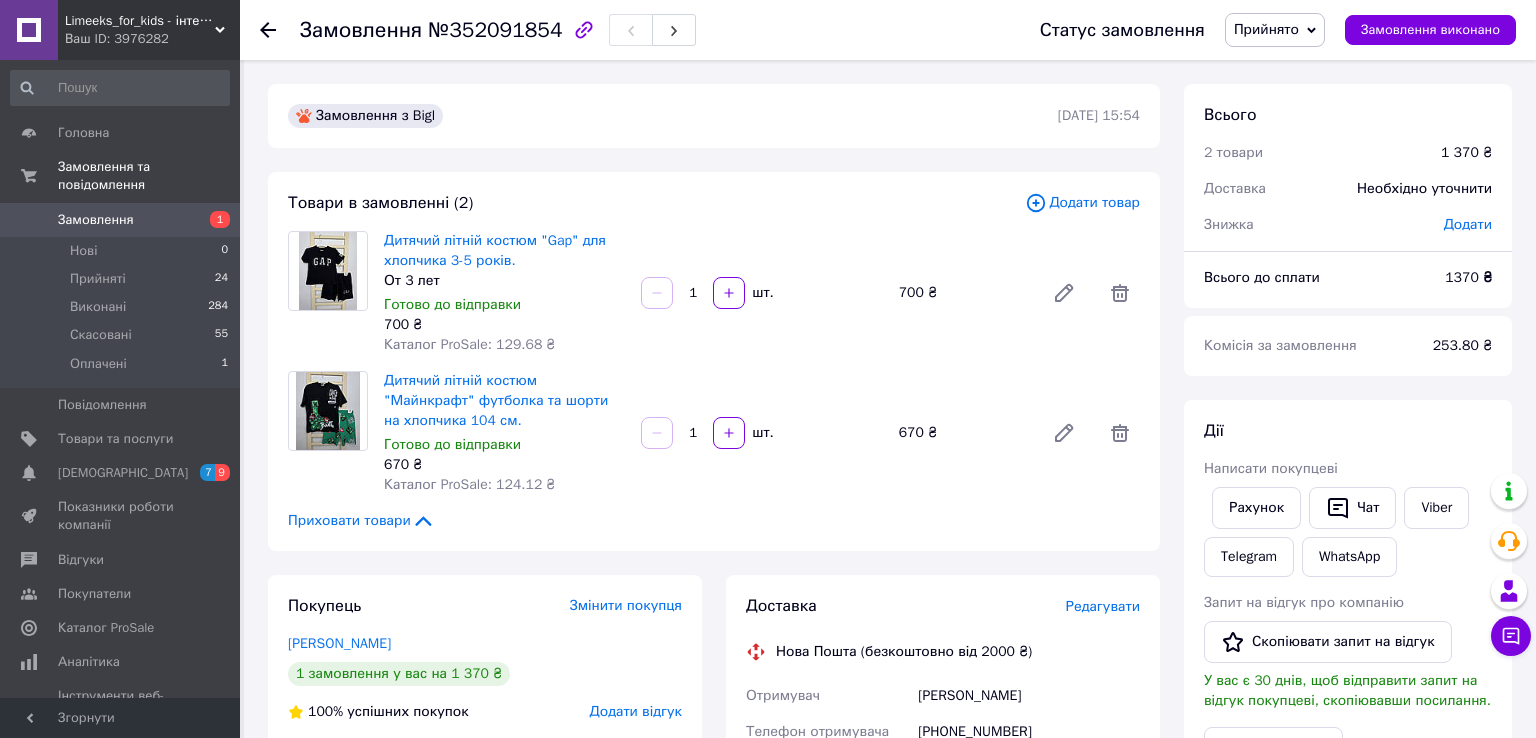 scroll, scrollTop: 422, scrollLeft: 0, axis: vertical 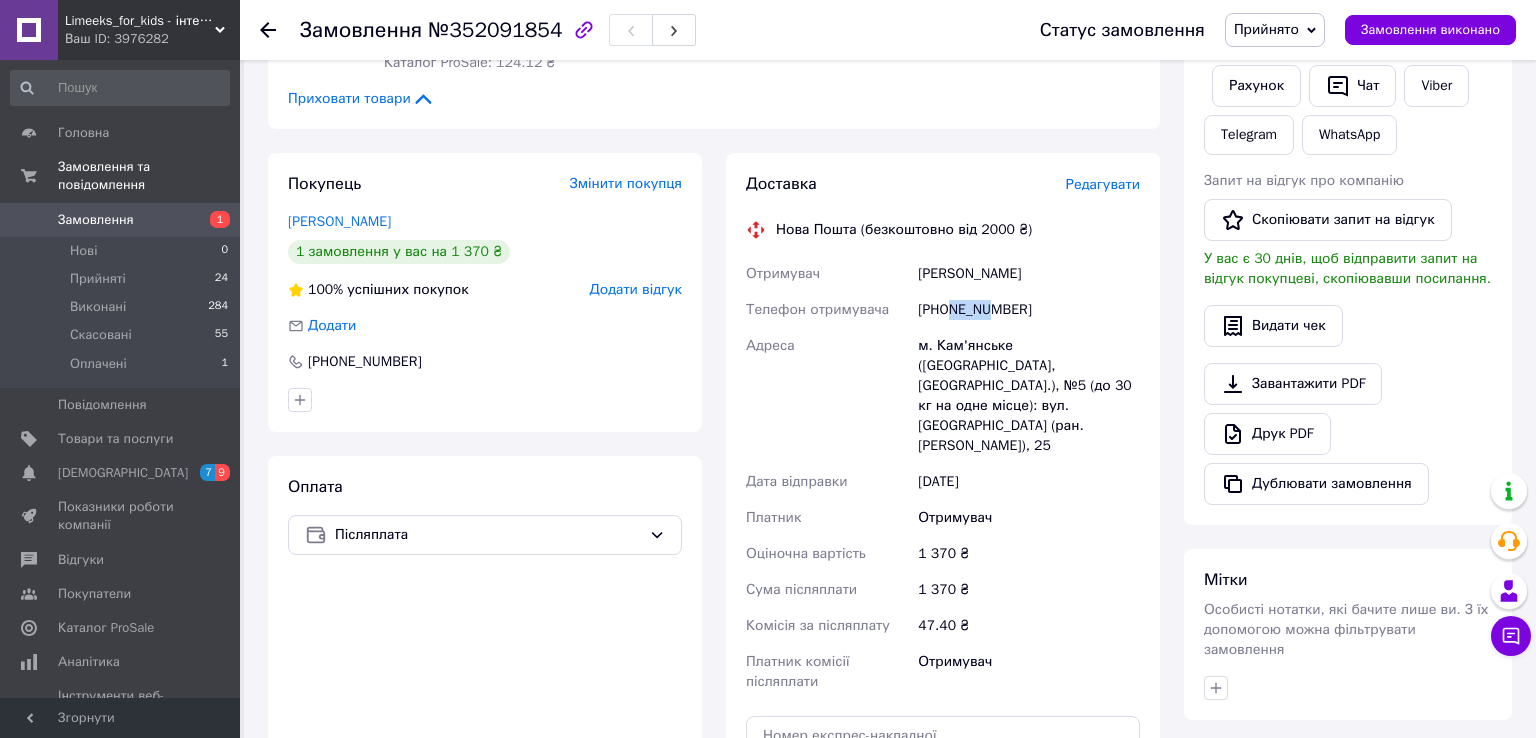 drag, startPoint x: 947, startPoint y: 306, endPoint x: 987, endPoint y: 317, distance: 41.484936 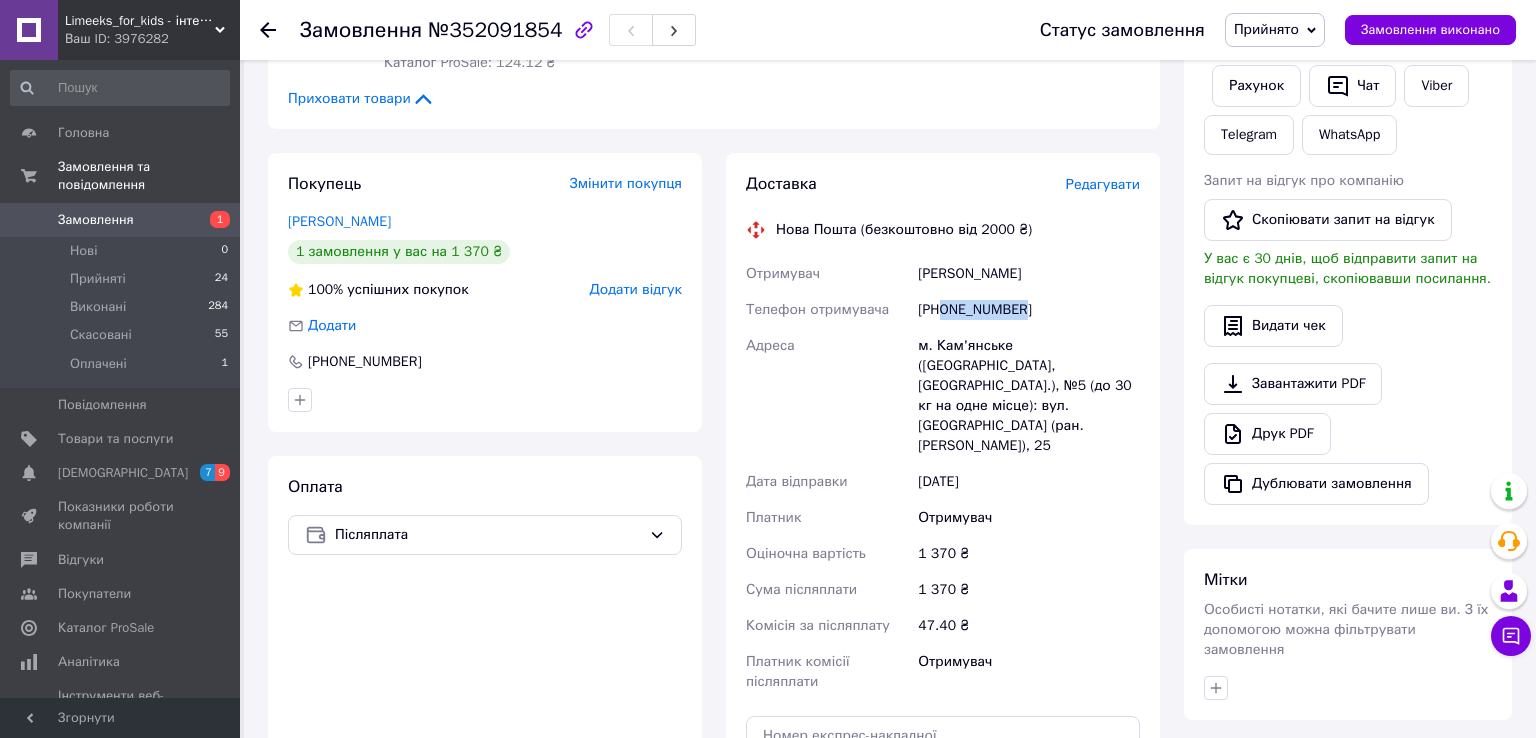 drag, startPoint x: 944, startPoint y: 313, endPoint x: 1023, endPoint y: 280, distance: 85.61542 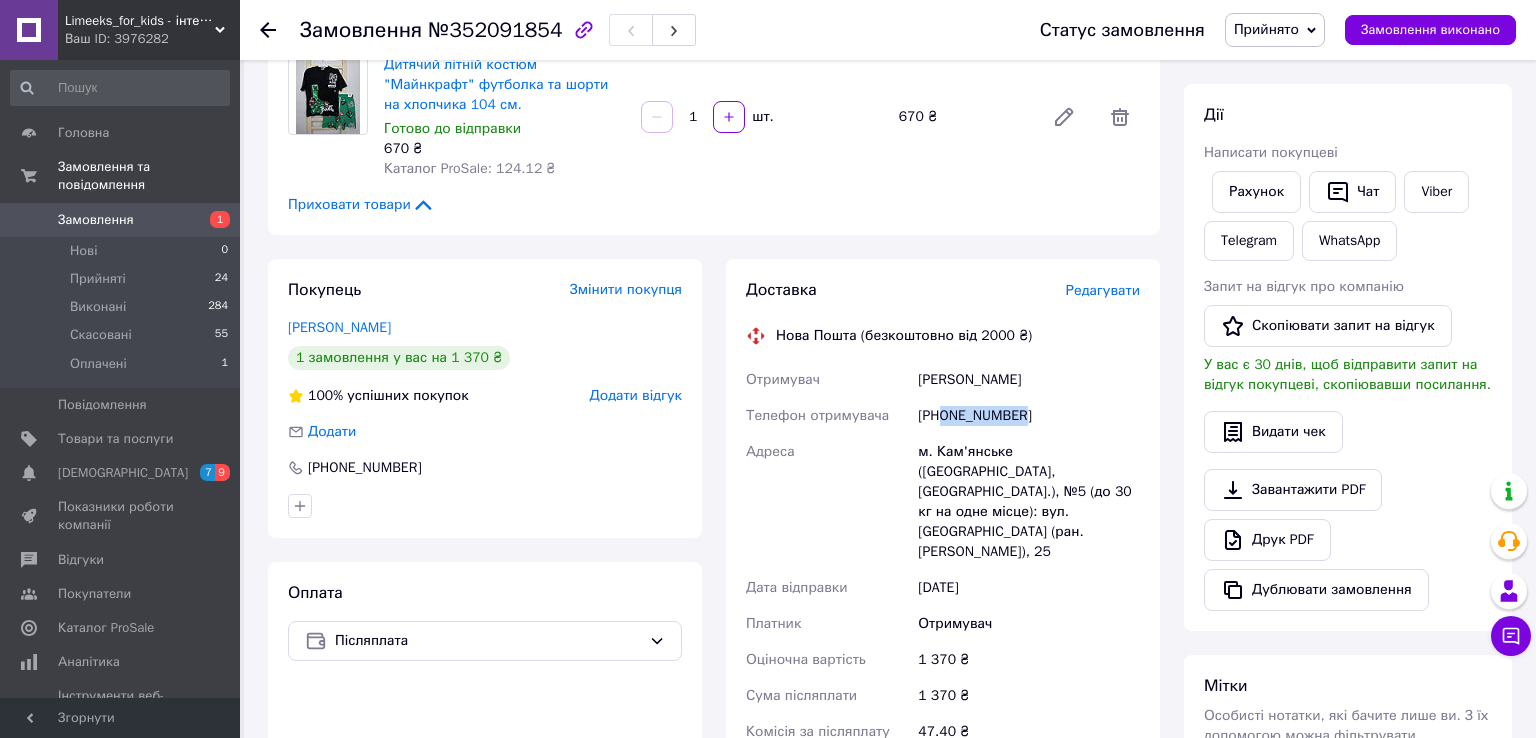 scroll, scrollTop: 0, scrollLeft: 0, axis: both 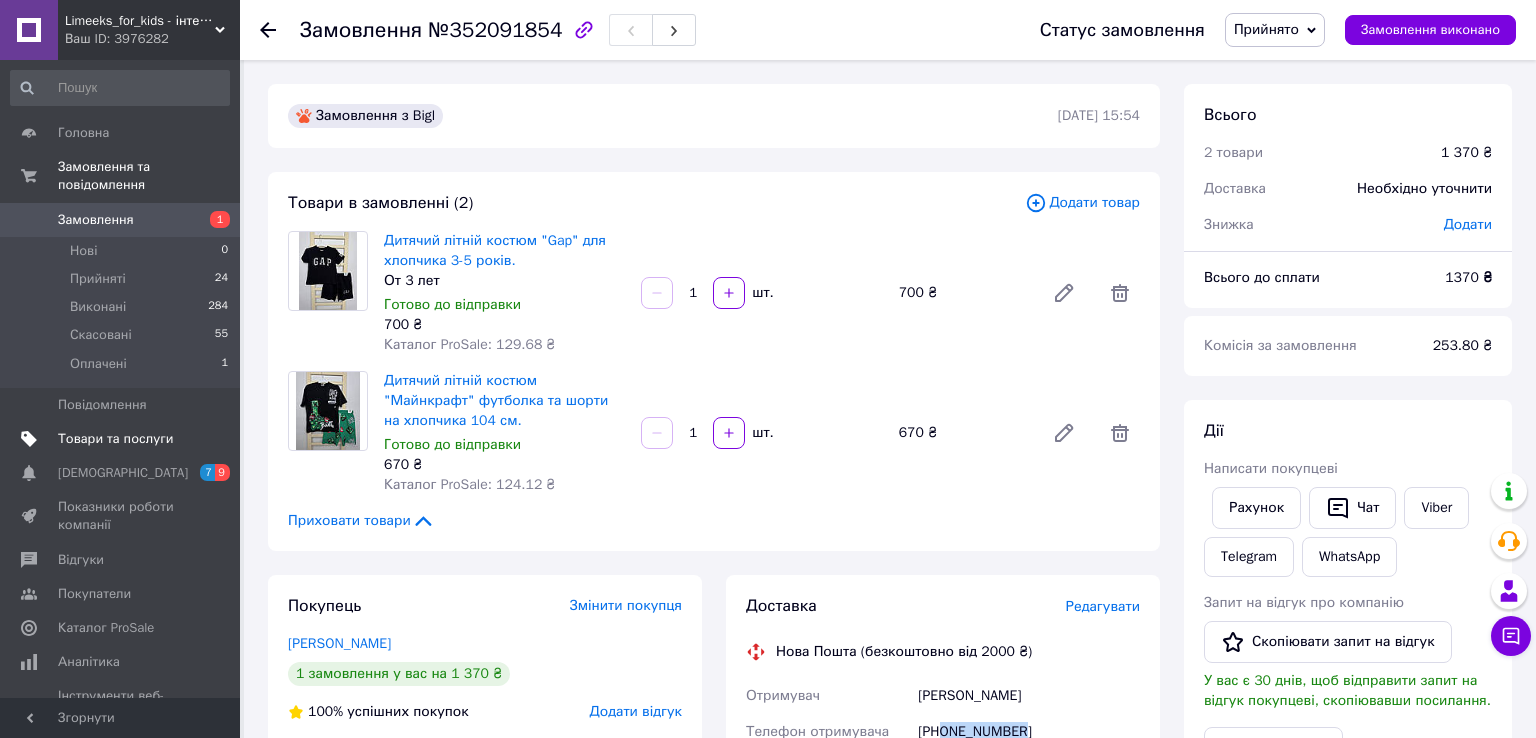 click on "Товари та послуги" at bounding box center [115, 439] 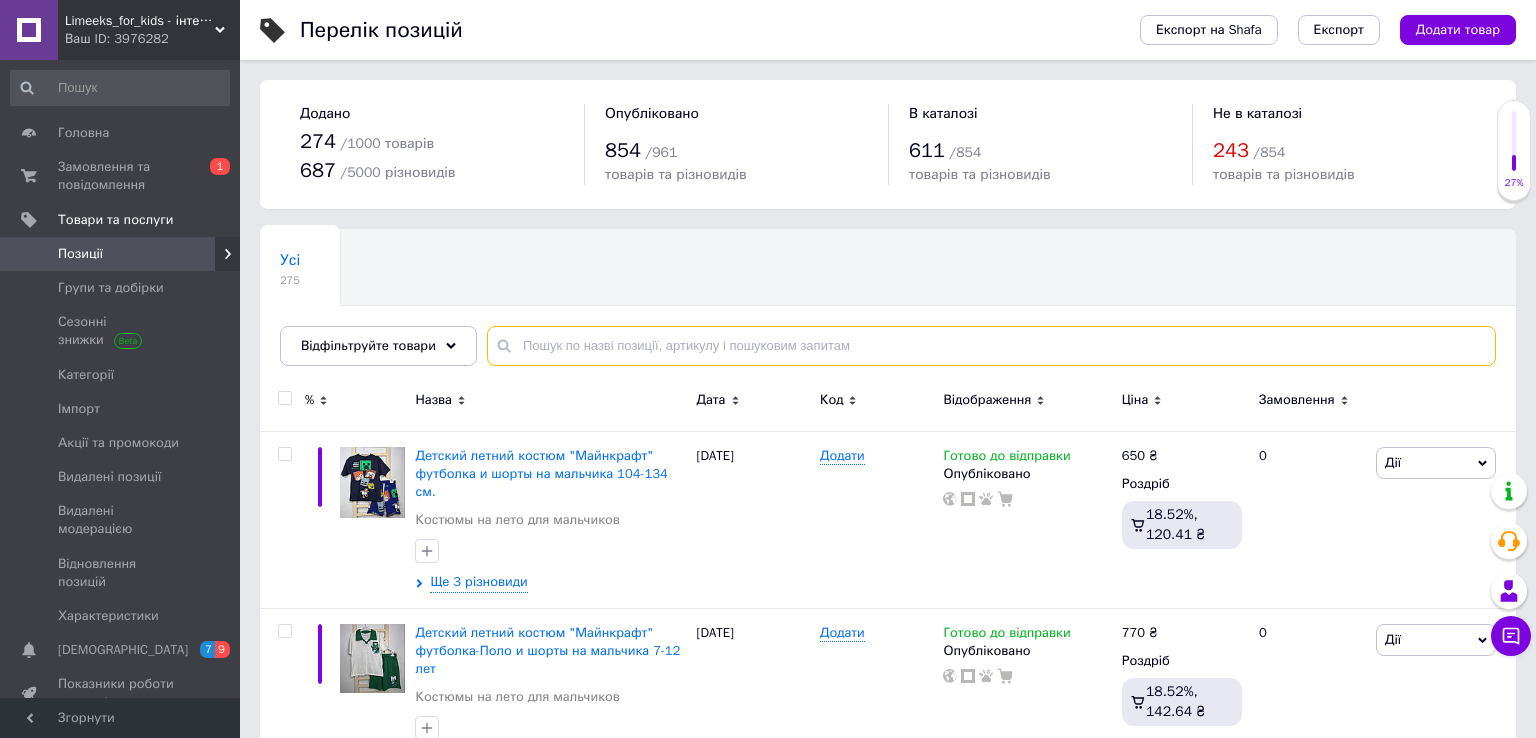 click at bounding box center [991, 346] 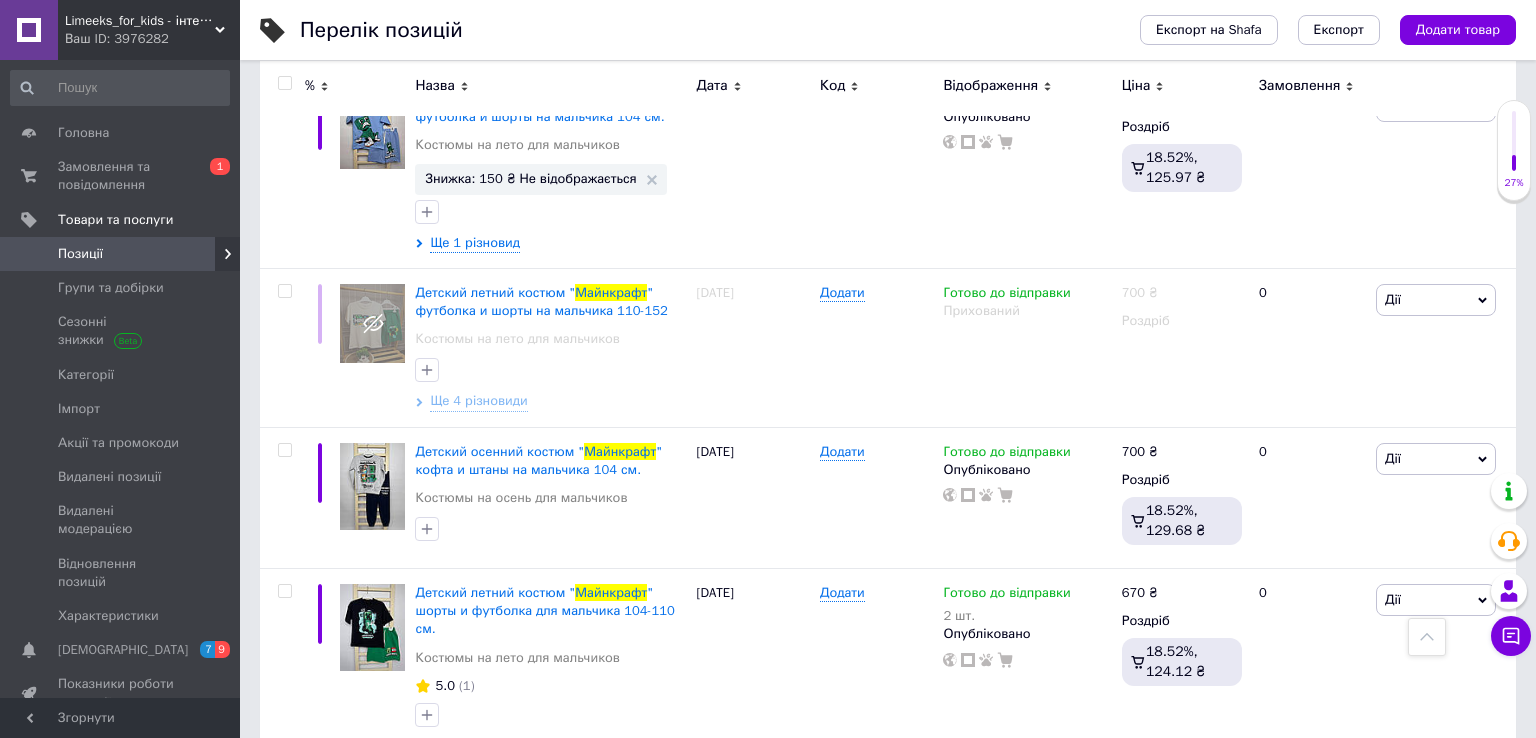 scroll, scrollTop: 3204, scrollLeft: 0, axis: vertical 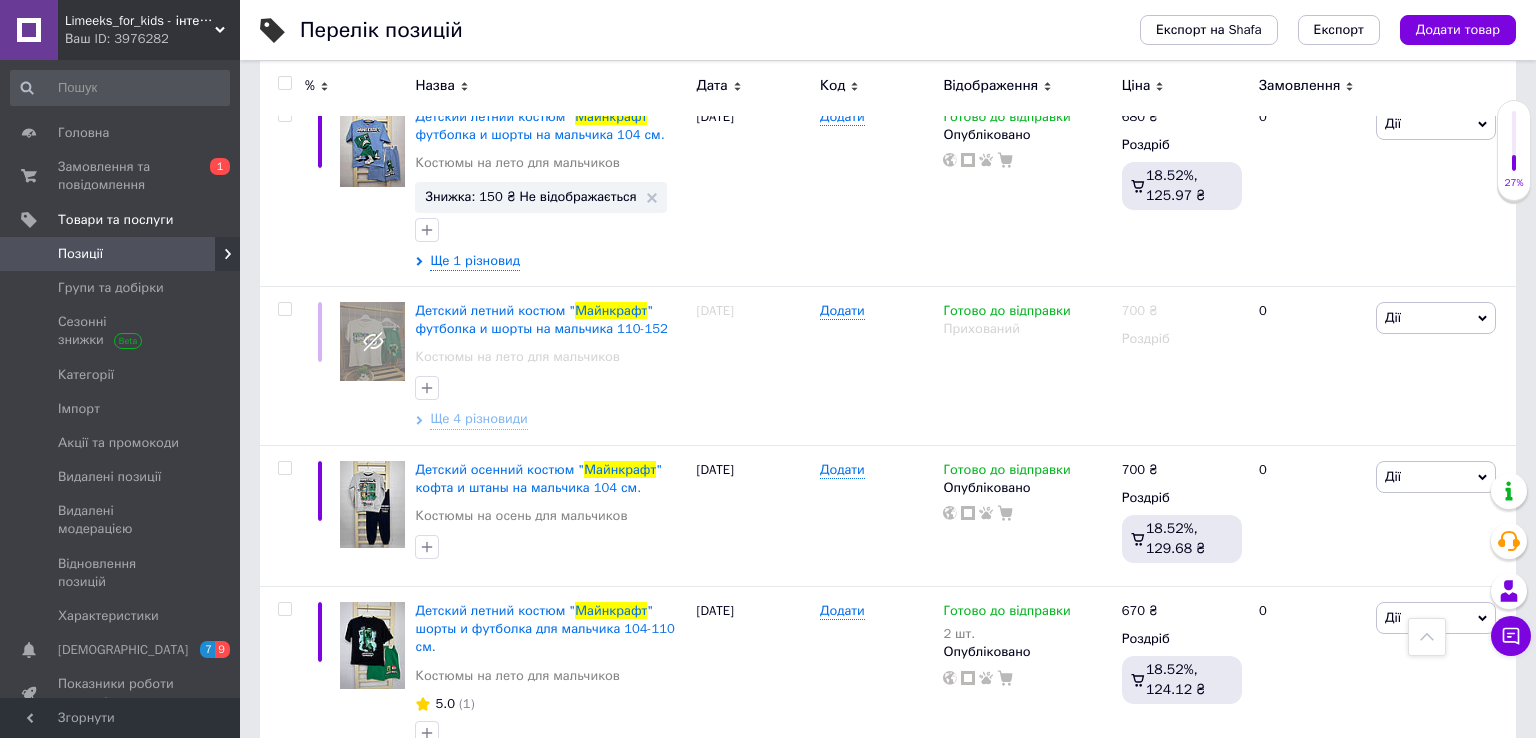 click on "2" at bounding box center (327, 831) 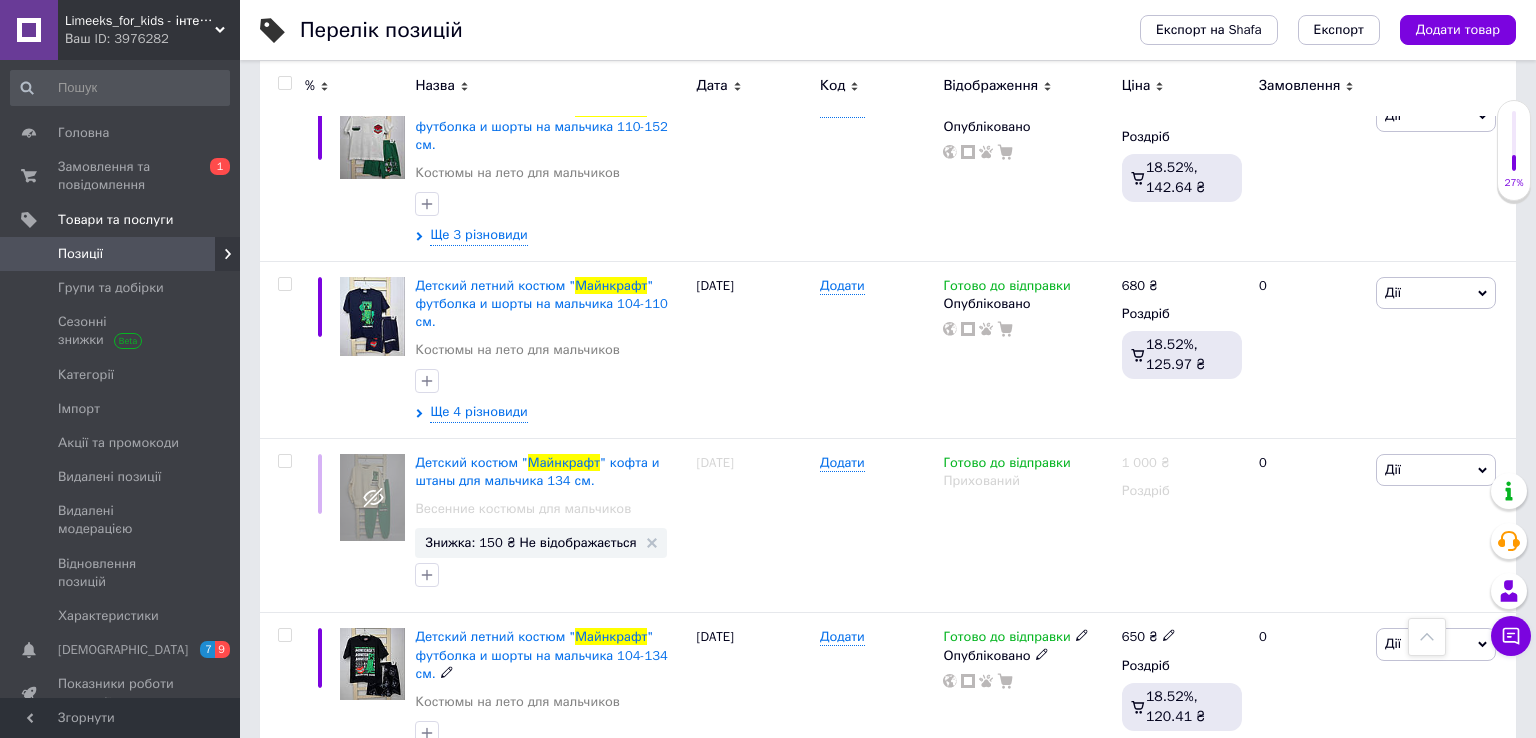 scroll, scrollTop: 3172, scrollLeft: 0, axis: vertical 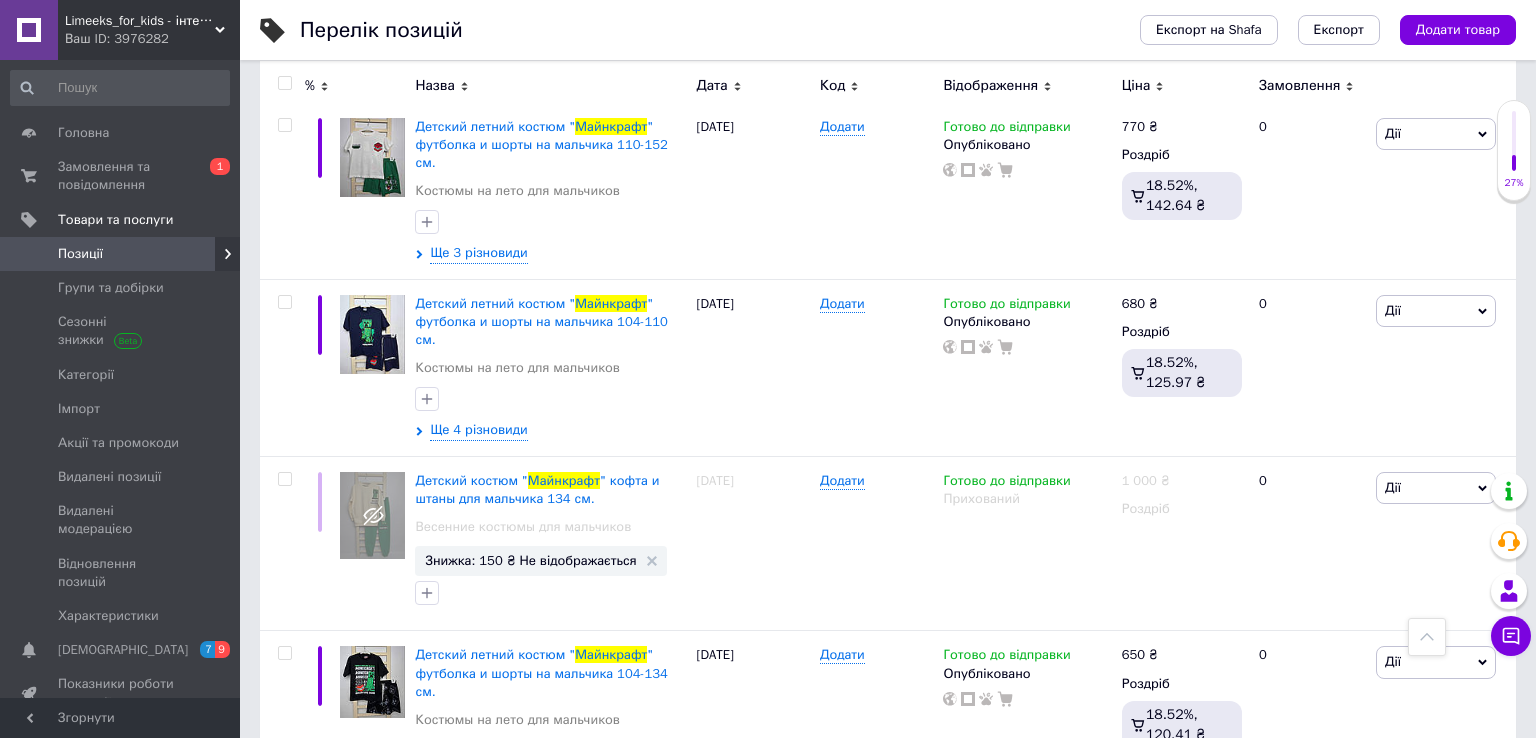 click on "3" at bounding box center [494, 848] 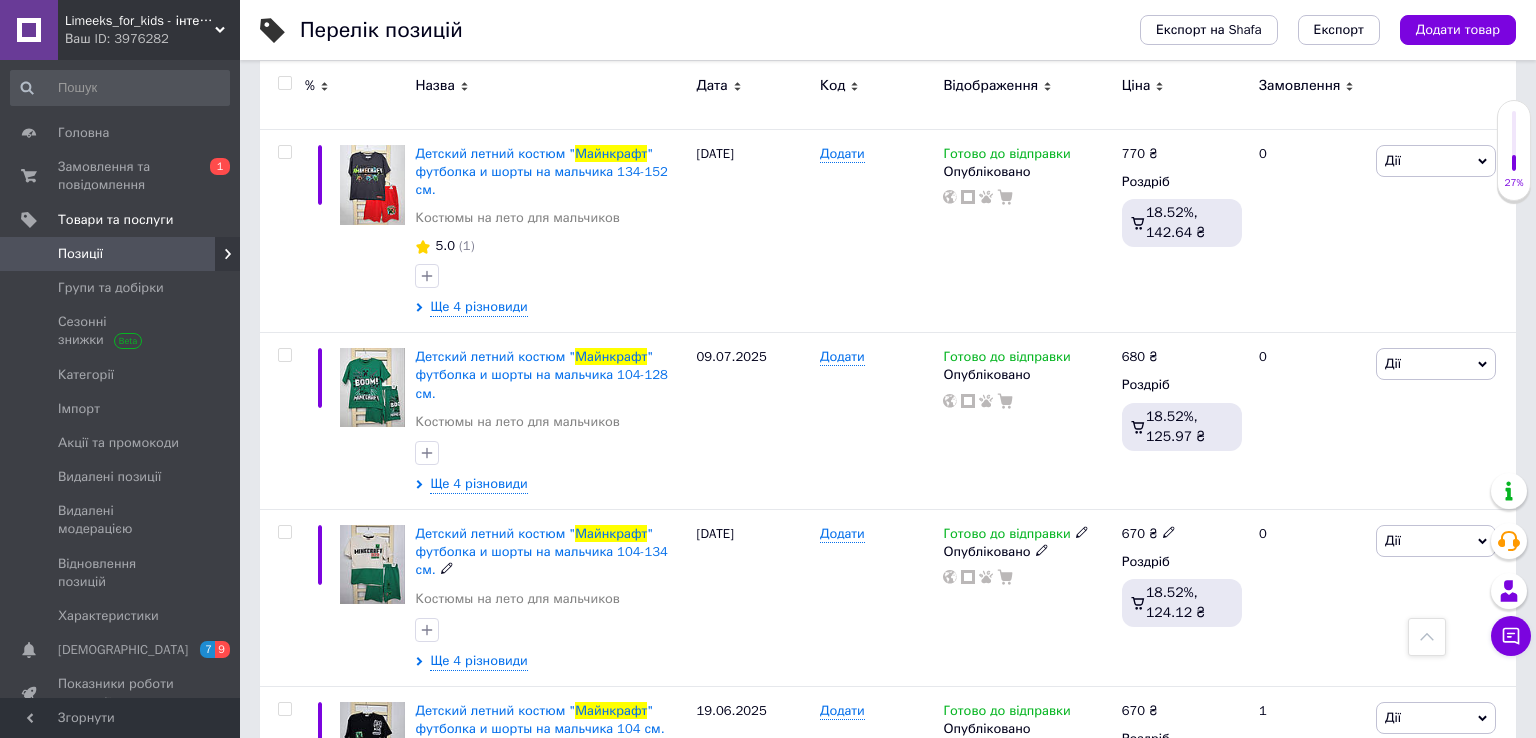scroll, scrollTop: 1163, scrollLeft: 0, axis: vertical 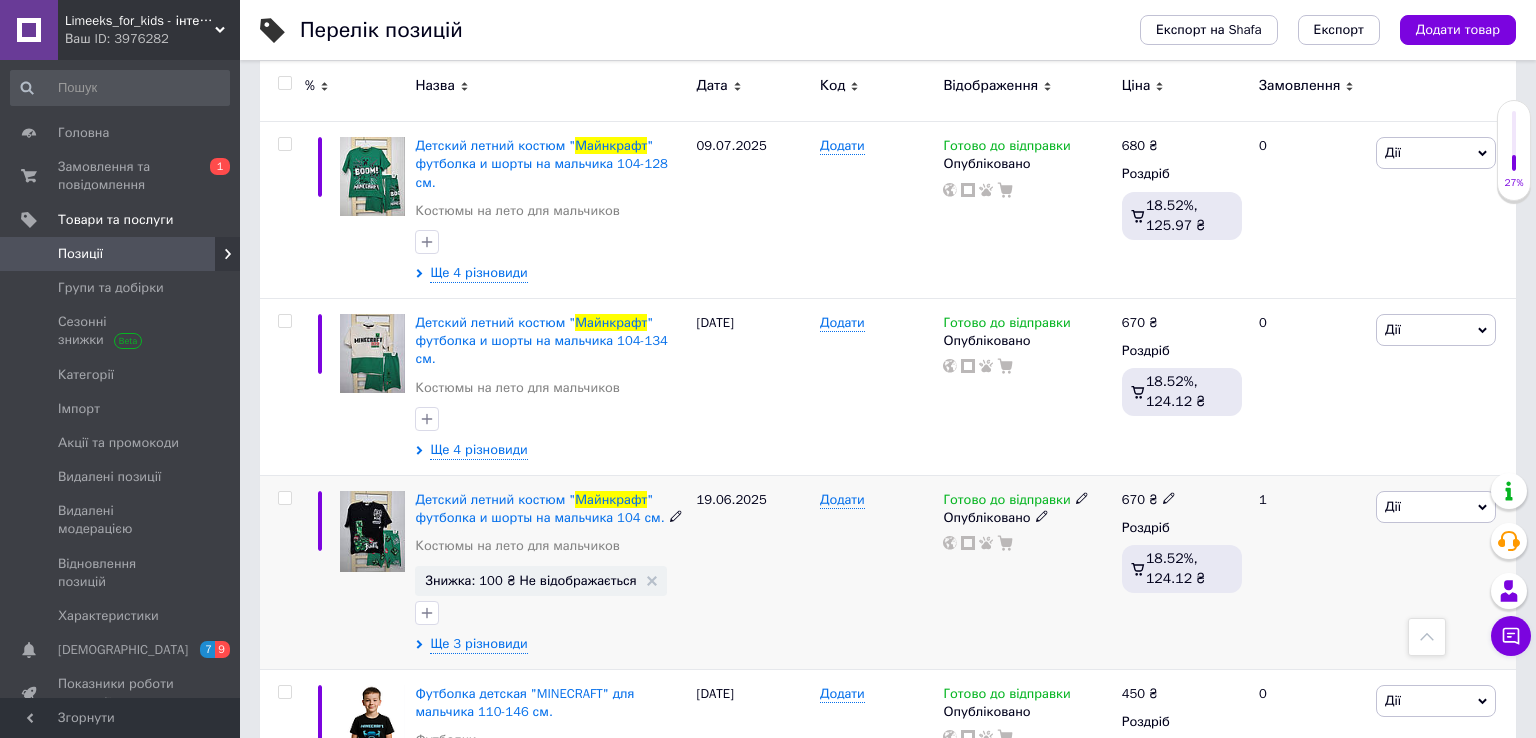click on "Дії" at bounding box center (1436, 507) 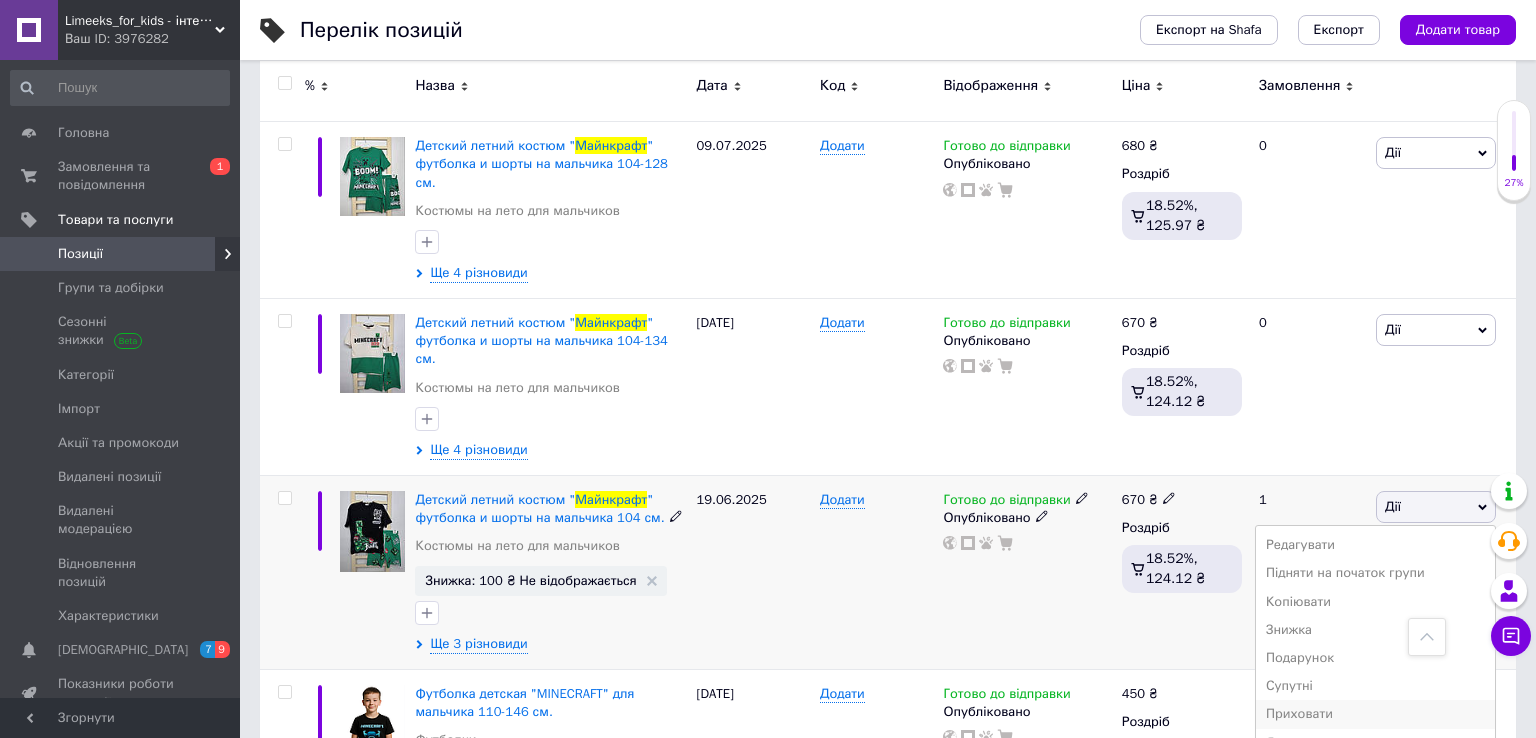 click on "Приховати" at bounding box center (1375, 714) 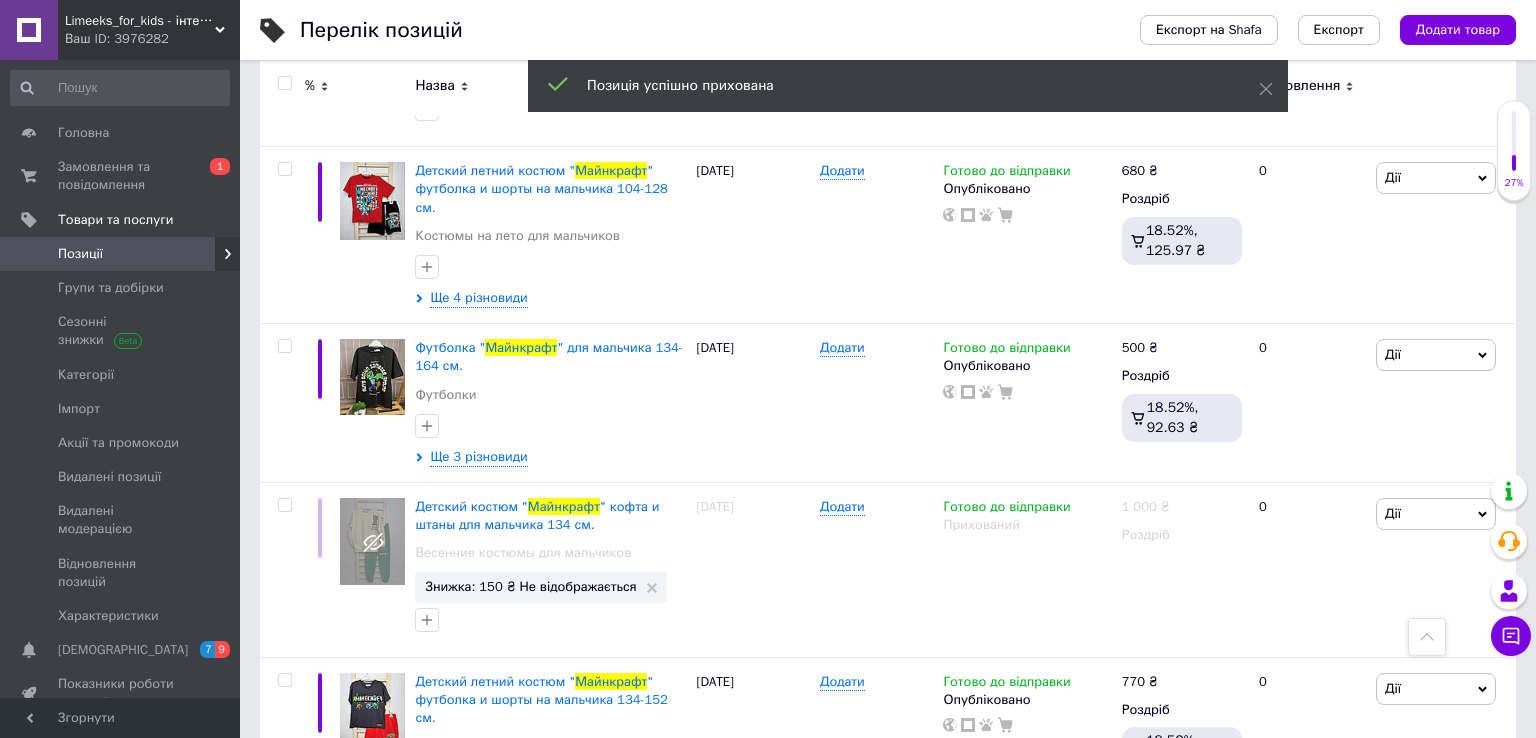 scroll, scrollTop: 0, scrollLeft: 0, axis: both 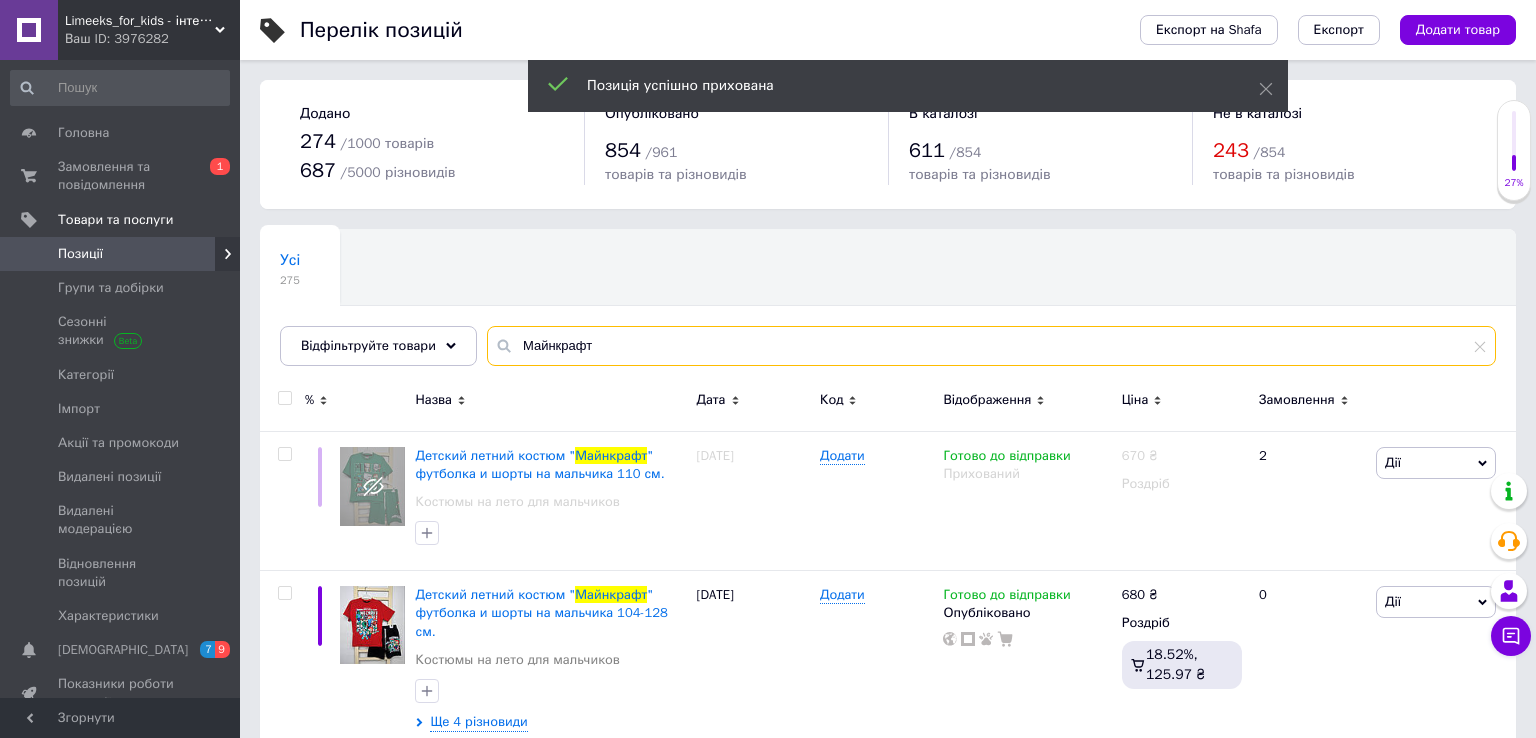 drag, startPoint x: 621, startPoint y: 346, endPoint x: 588, endPoint y: 358, distance: 35.1141 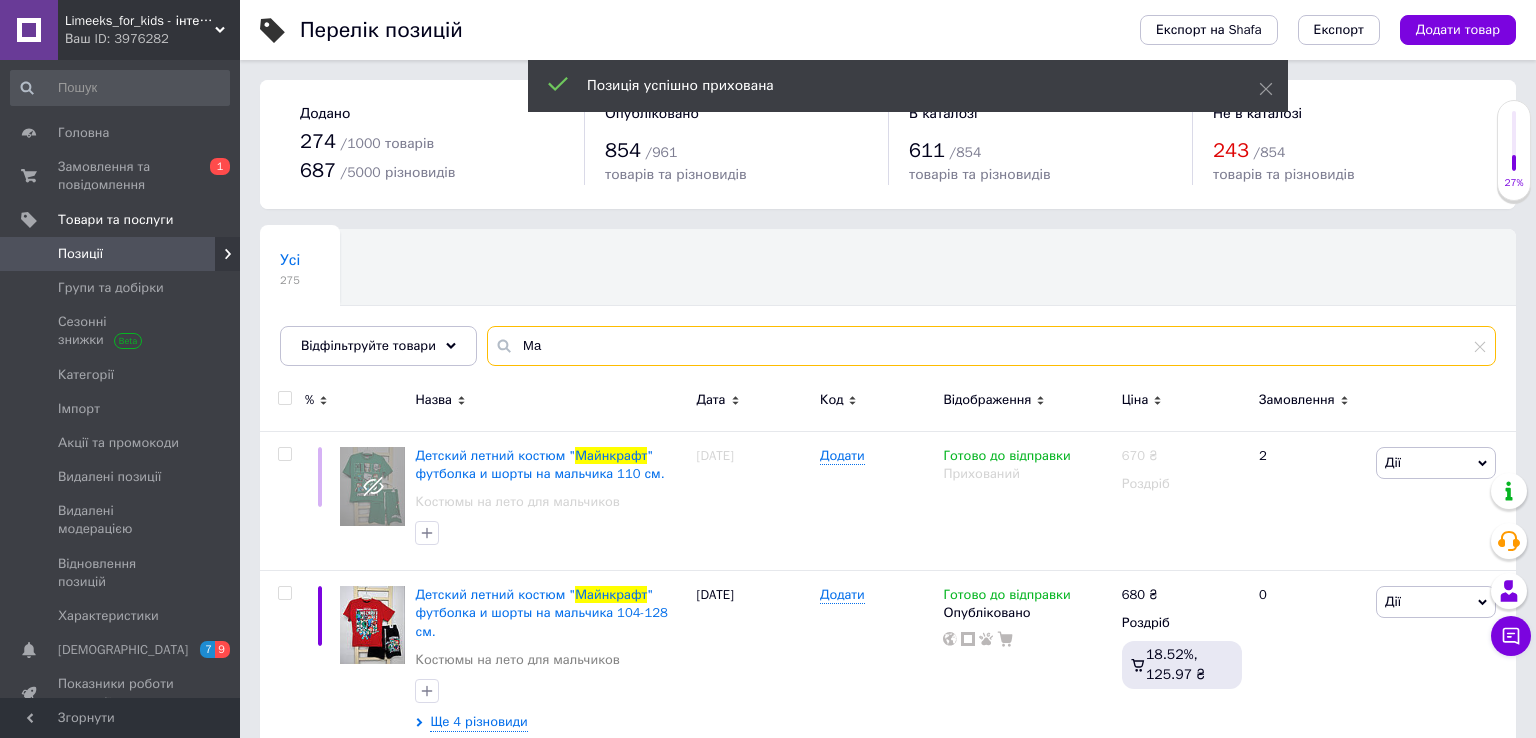 type on "М" 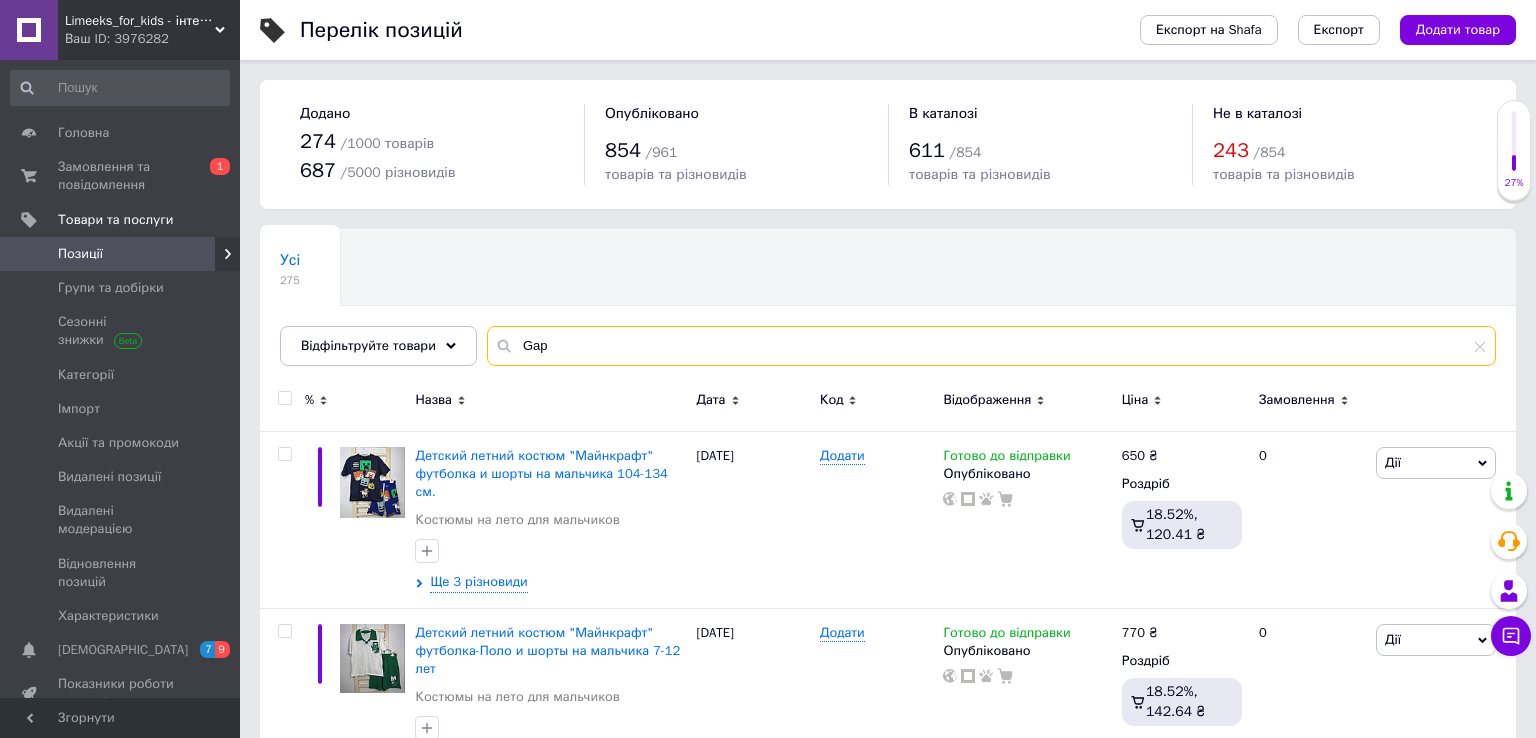 type on "Gap" 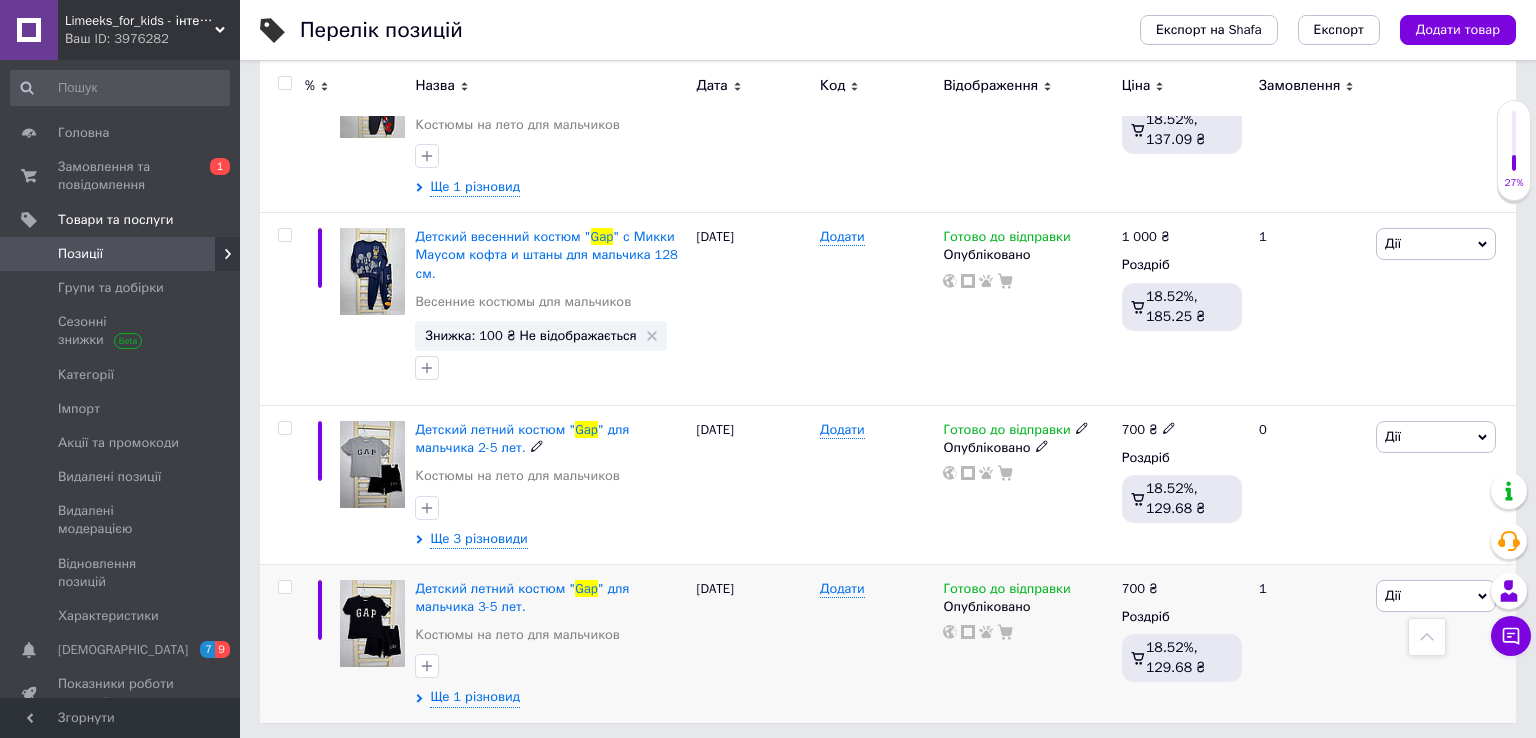 scroll, scrollTop: 1136, scrollLeft: 0, axis: vertical 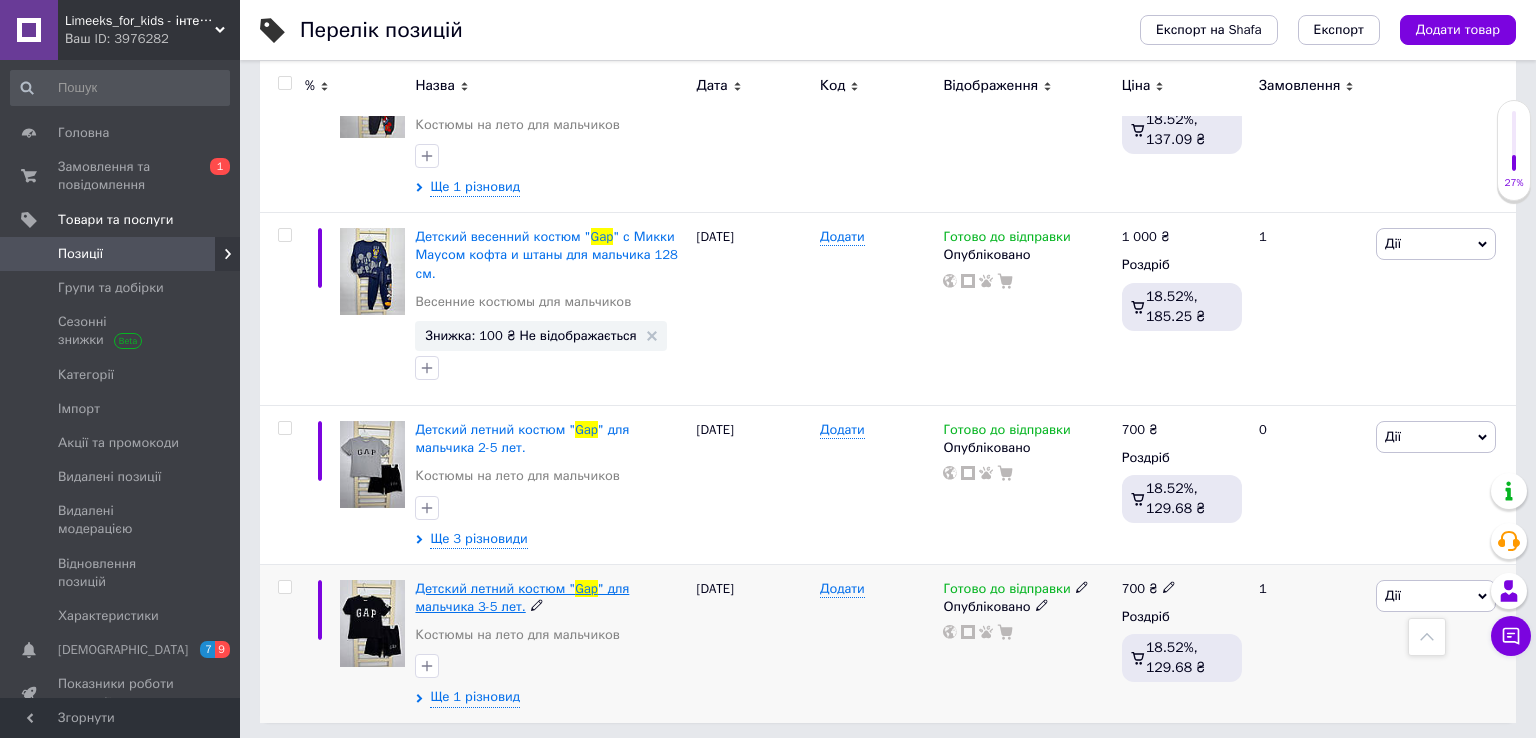 click on "Детский летний костюм "" at bounding box center (495, 588) 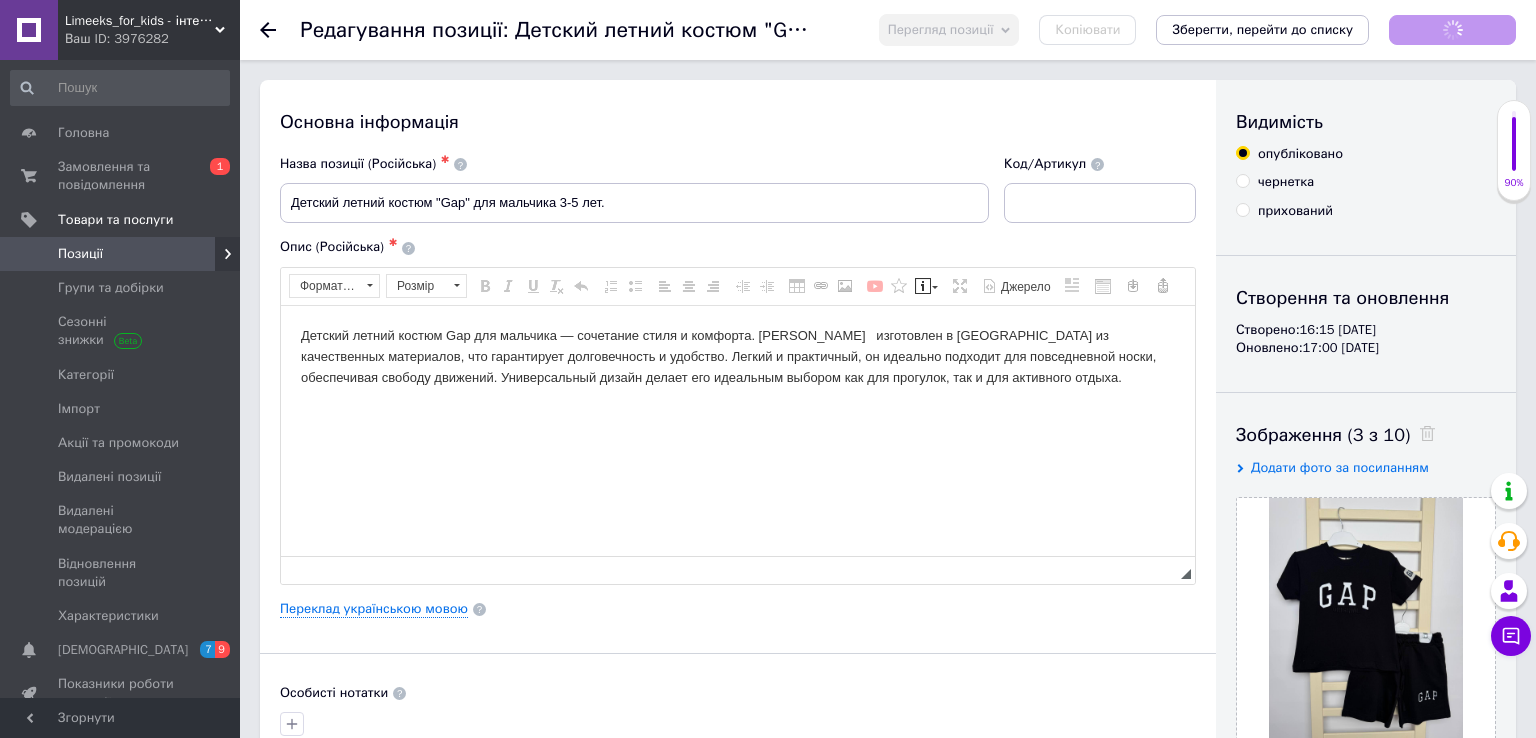 scroll, scrollTop: 0, scrollLeft: 0, axis: both 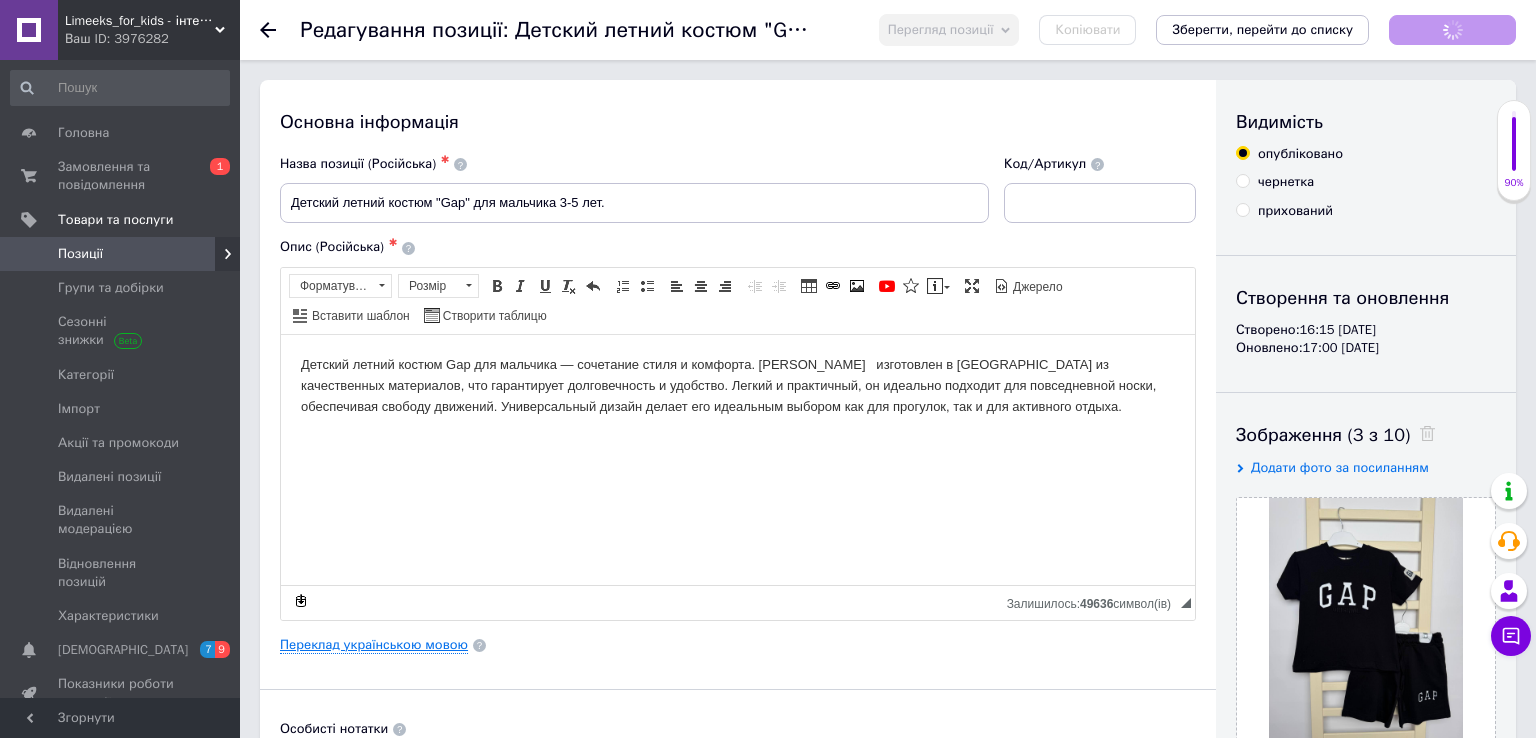 click on "Переклад українською мовою" at bounding box center (374, 645) 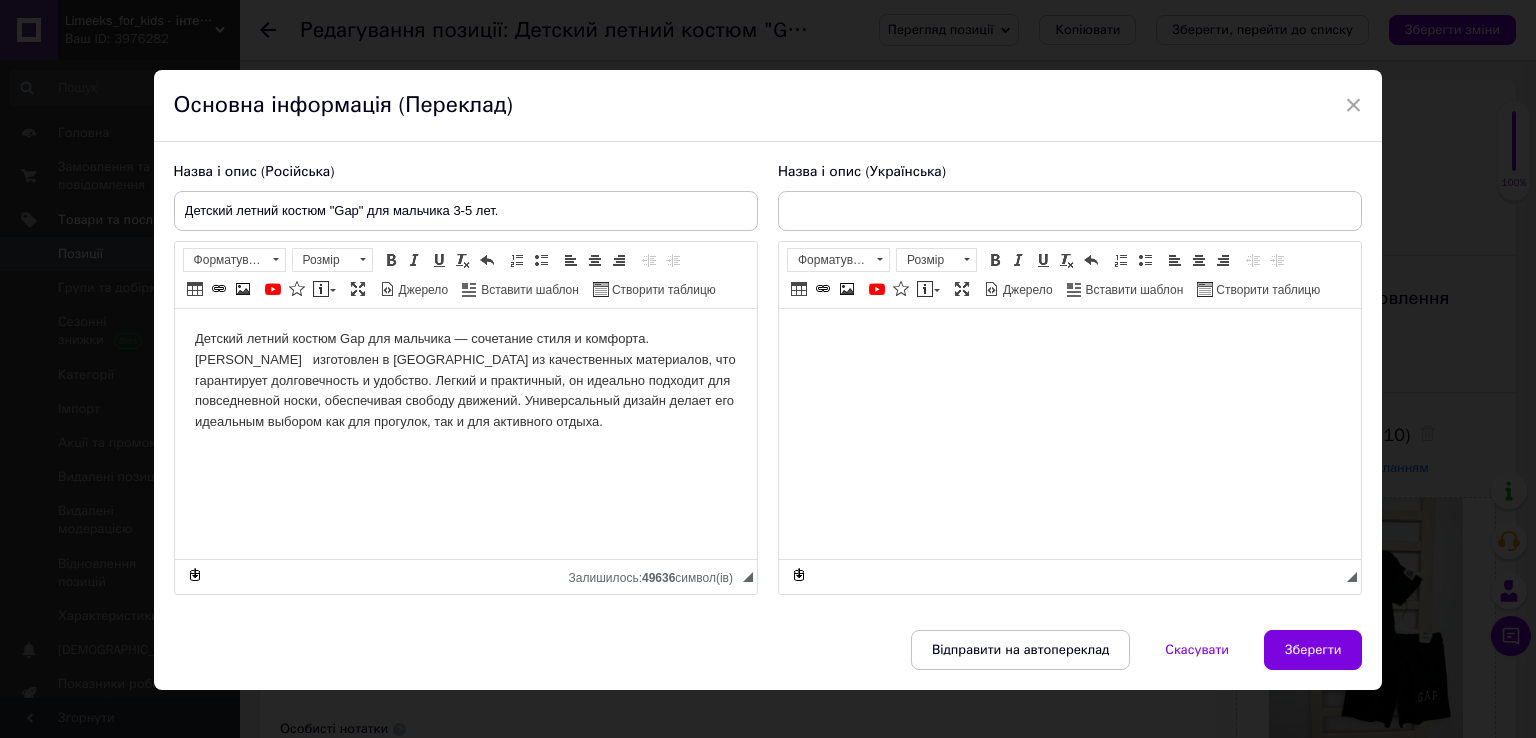 scroll, scrollTop: 0, scrollLeft: 0, axis: both 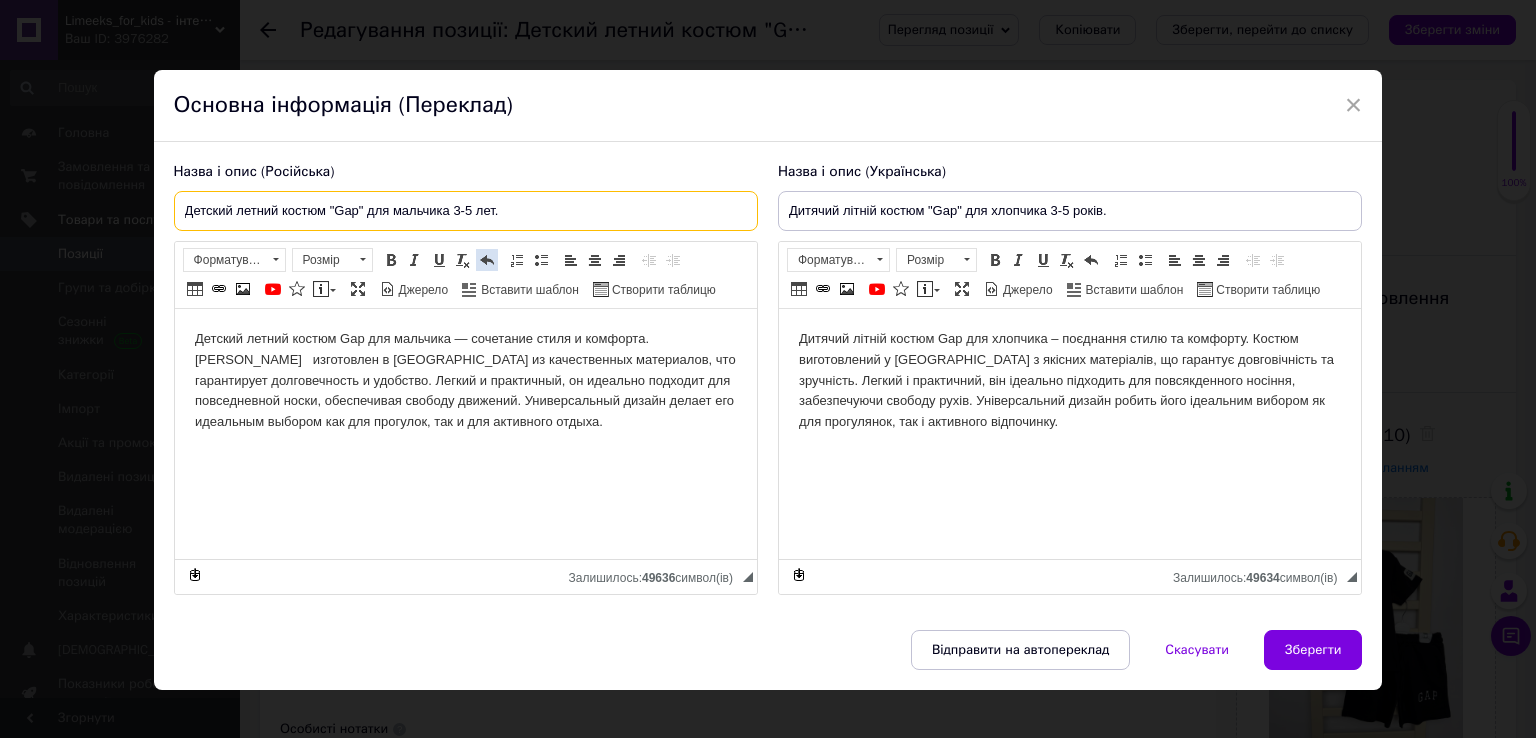 drag, startPoint x: 474, startPoint y: 210, endPoint x: 486, endPoint y: 270, distance: 61.188232 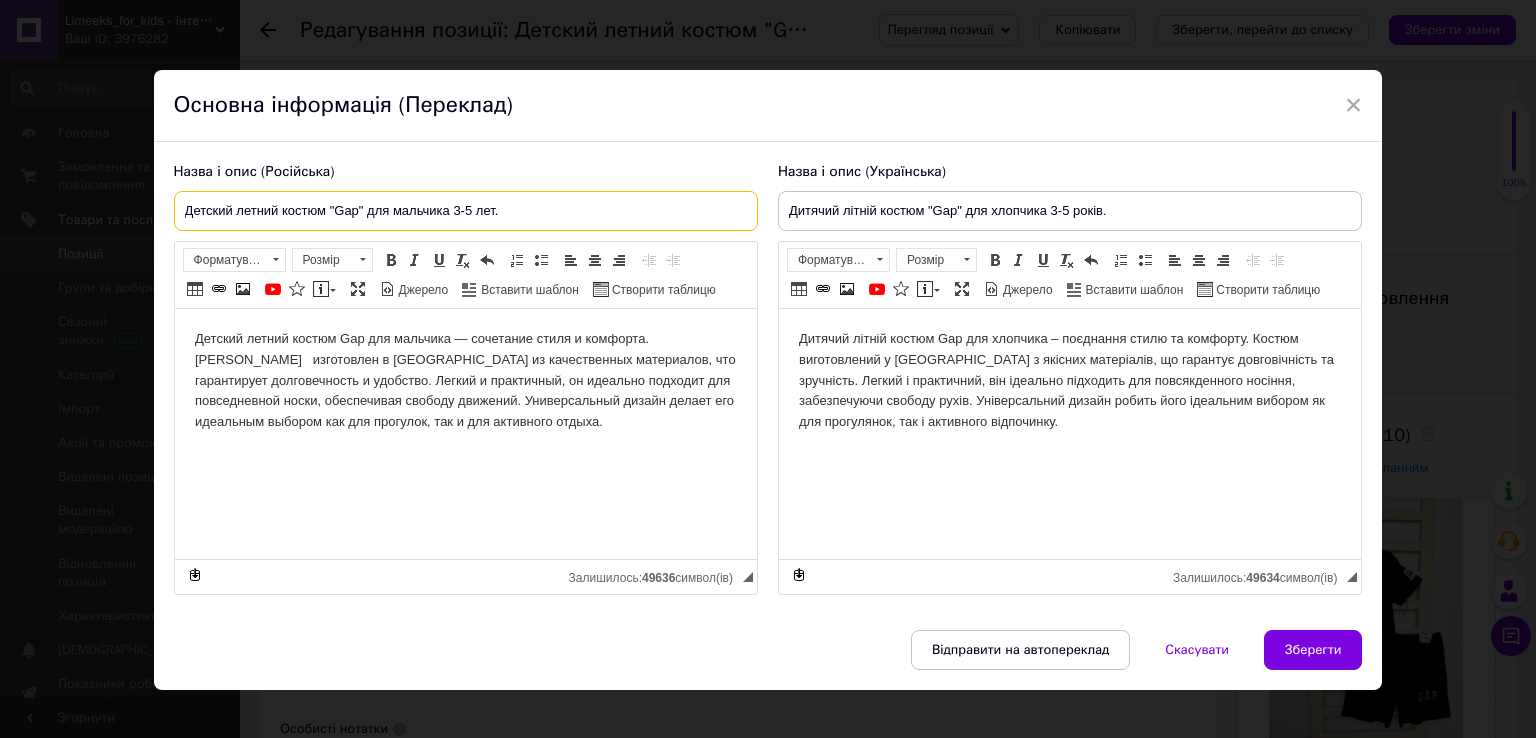 click on "Детский летний костюм "Gap" для мальчика 3-5 лет." at bounding box center [466, 211] 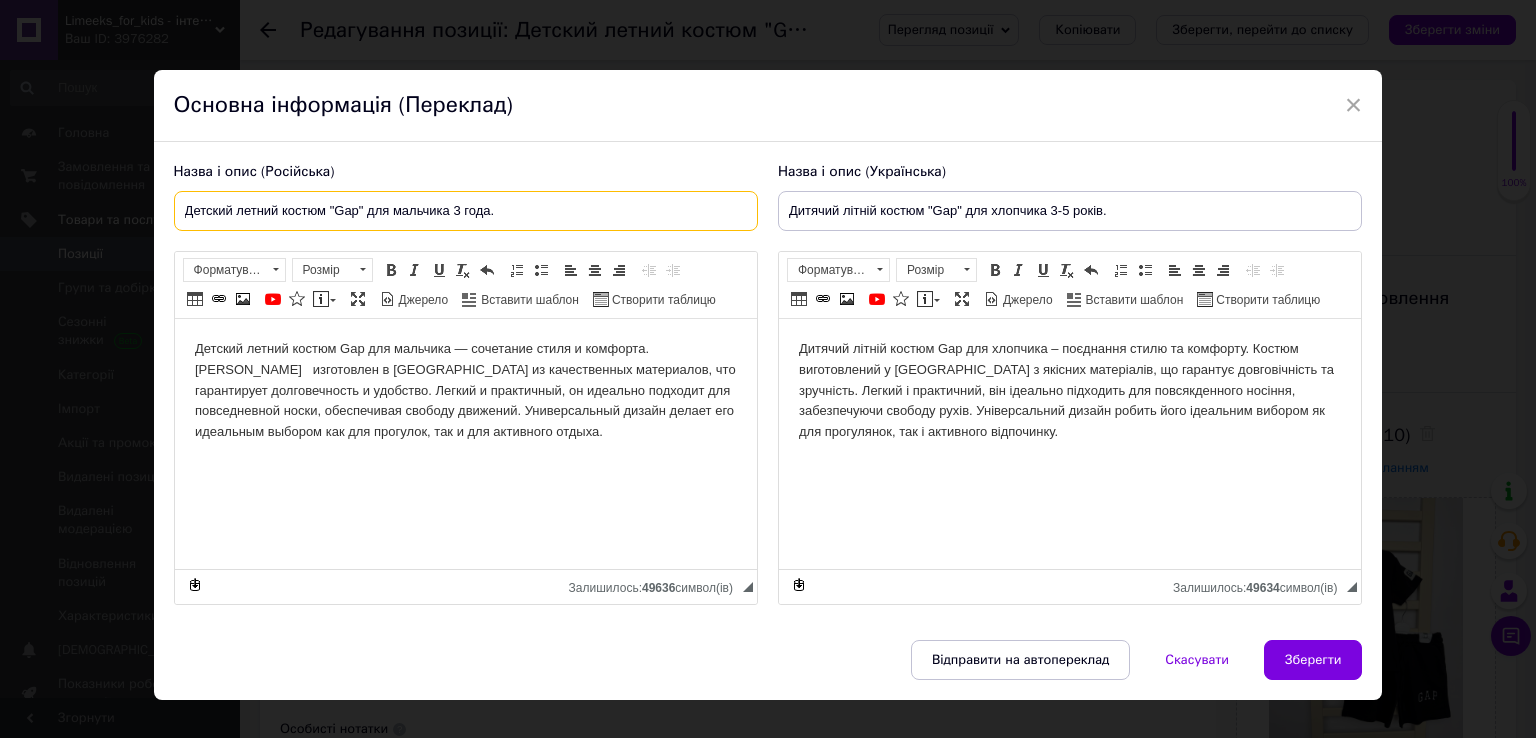 type on "Детский летний костюм "Gap" для мальчика 3 года." 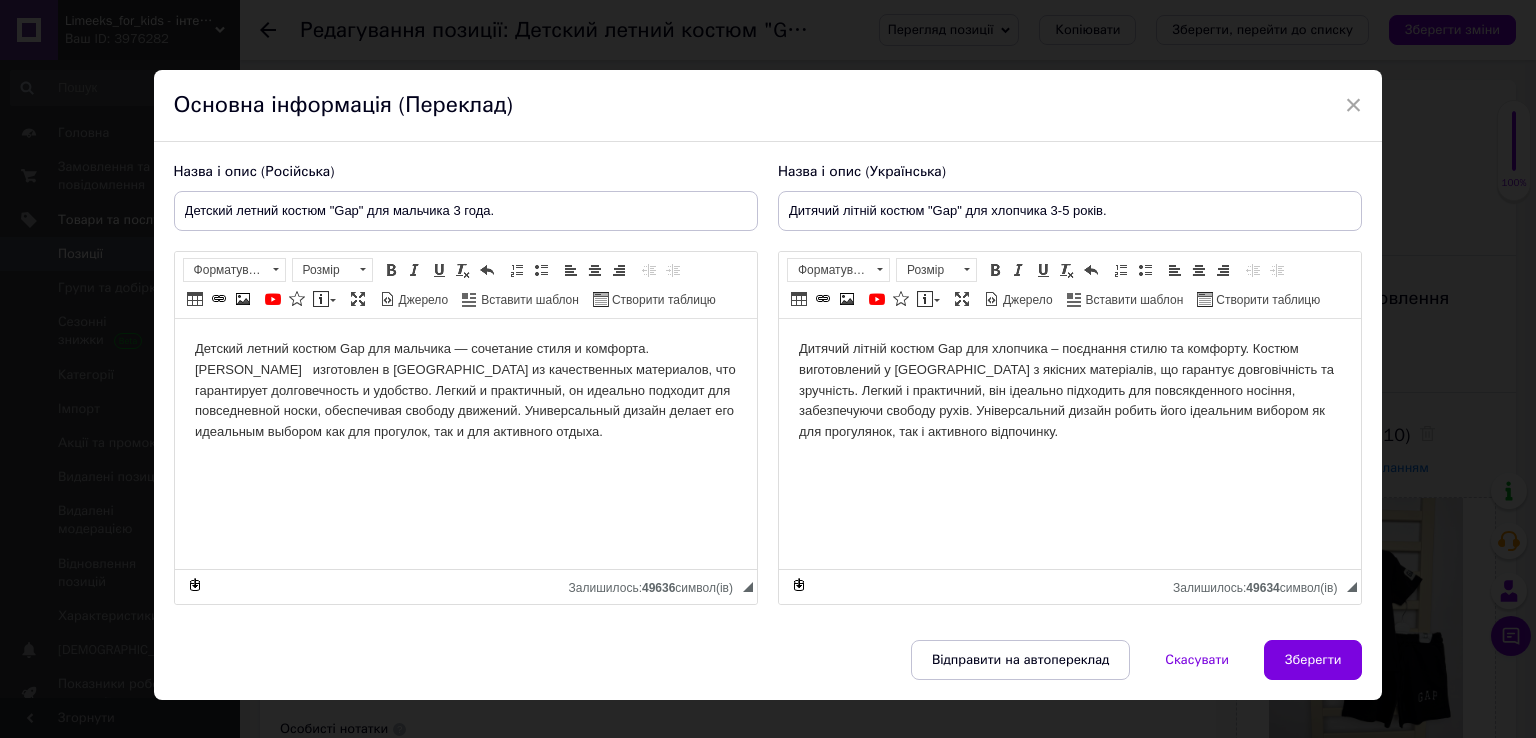 drag, startPoint x: 1109, startPoint y: 189, endPoint x: 1122, endPoint y: 206, distance: 21.400934 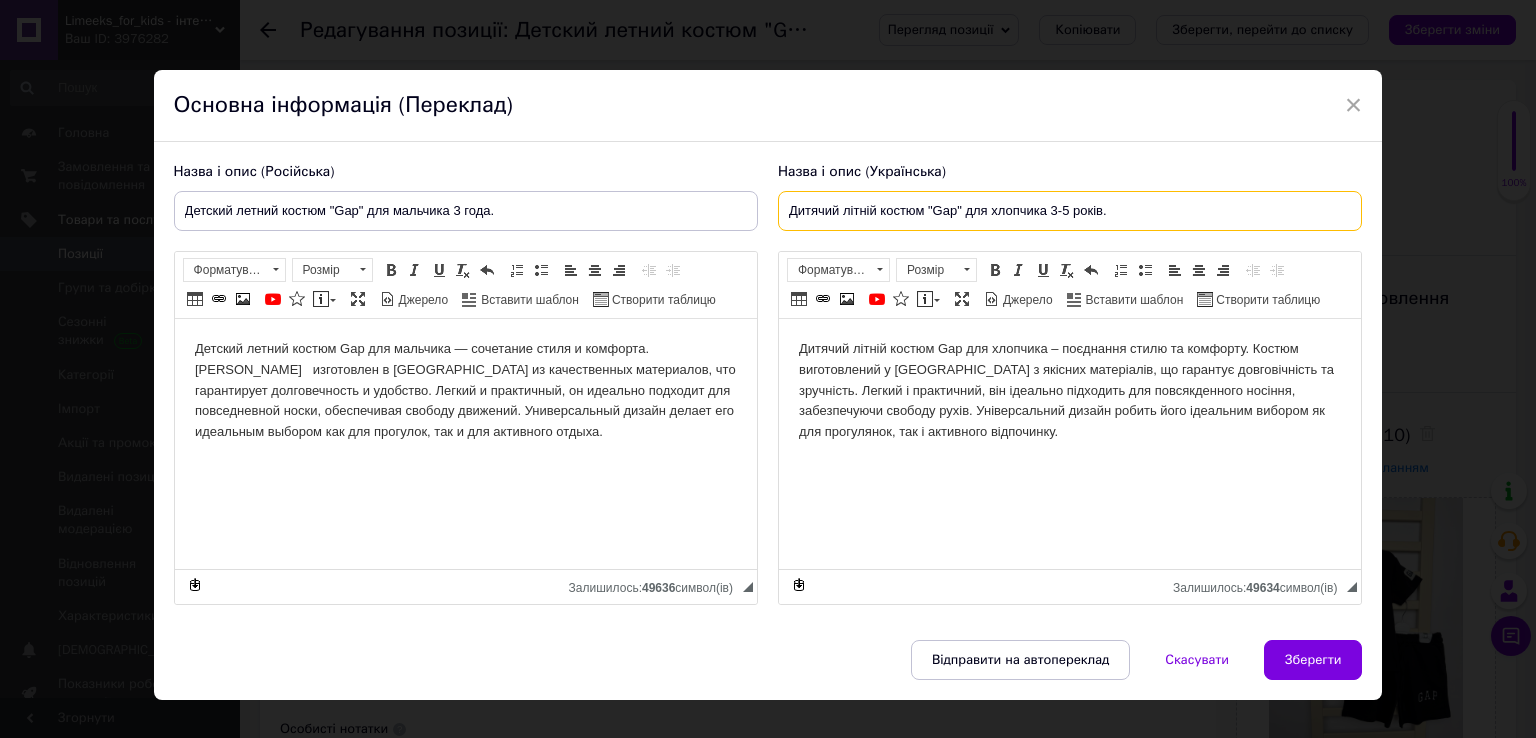 click on "Дитячий літній костюм "Gap" для хлопчика 3-5 років." at bounding box center (1070, 211) 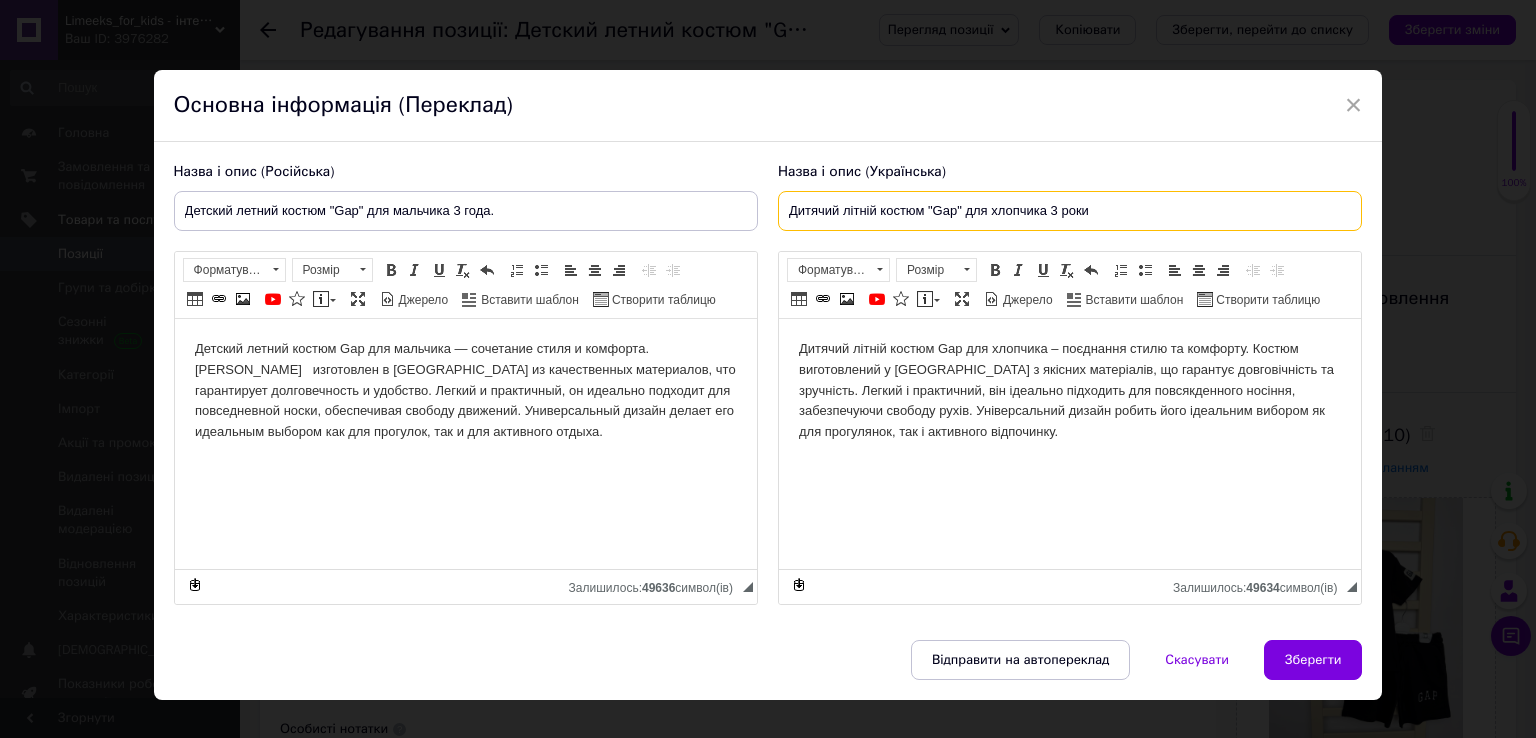 type on "Дитячий літній костюм "Gap" для хлопчика 3 роки" 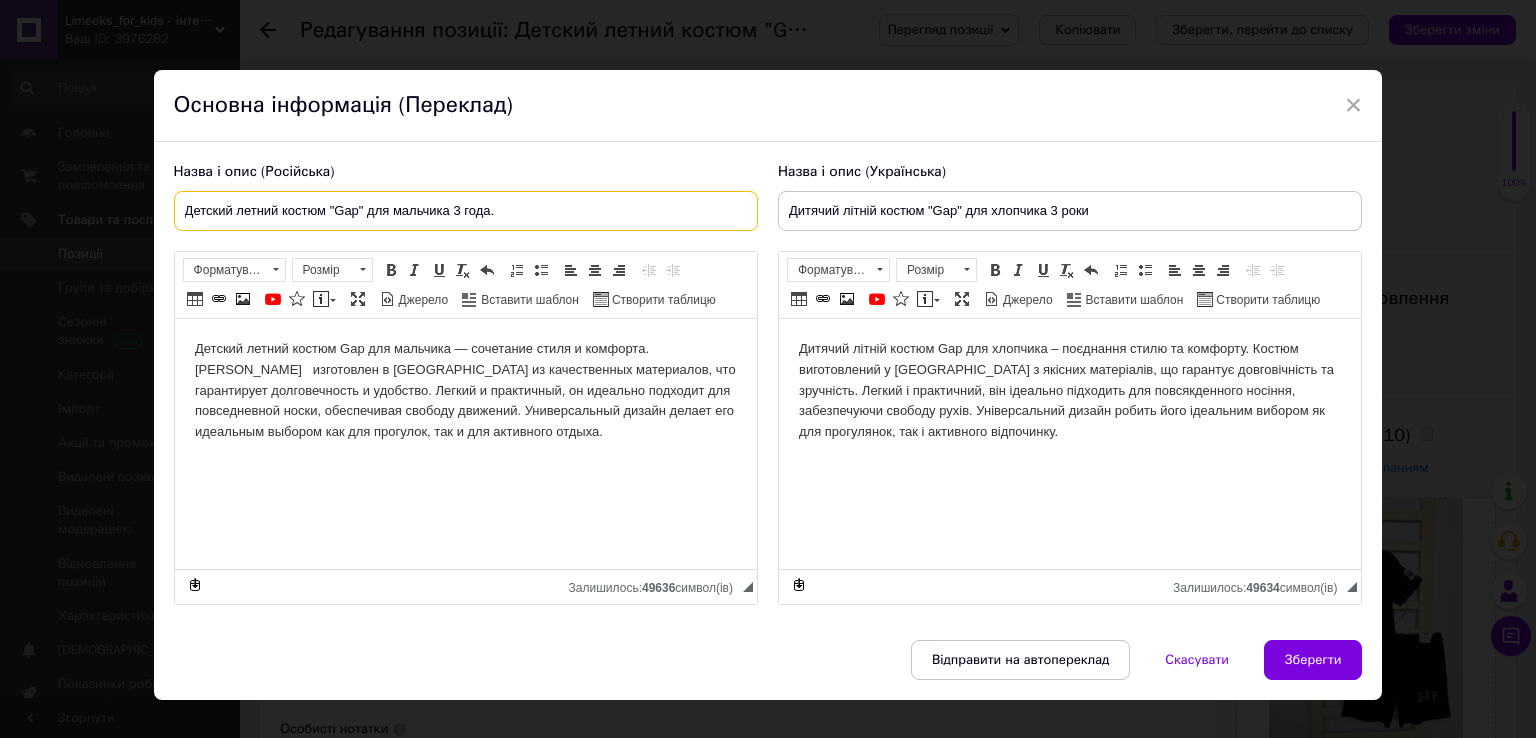 click on "Детский летний костюм "Gap" для мальчика 3 года." at bounding box center [466, 211] 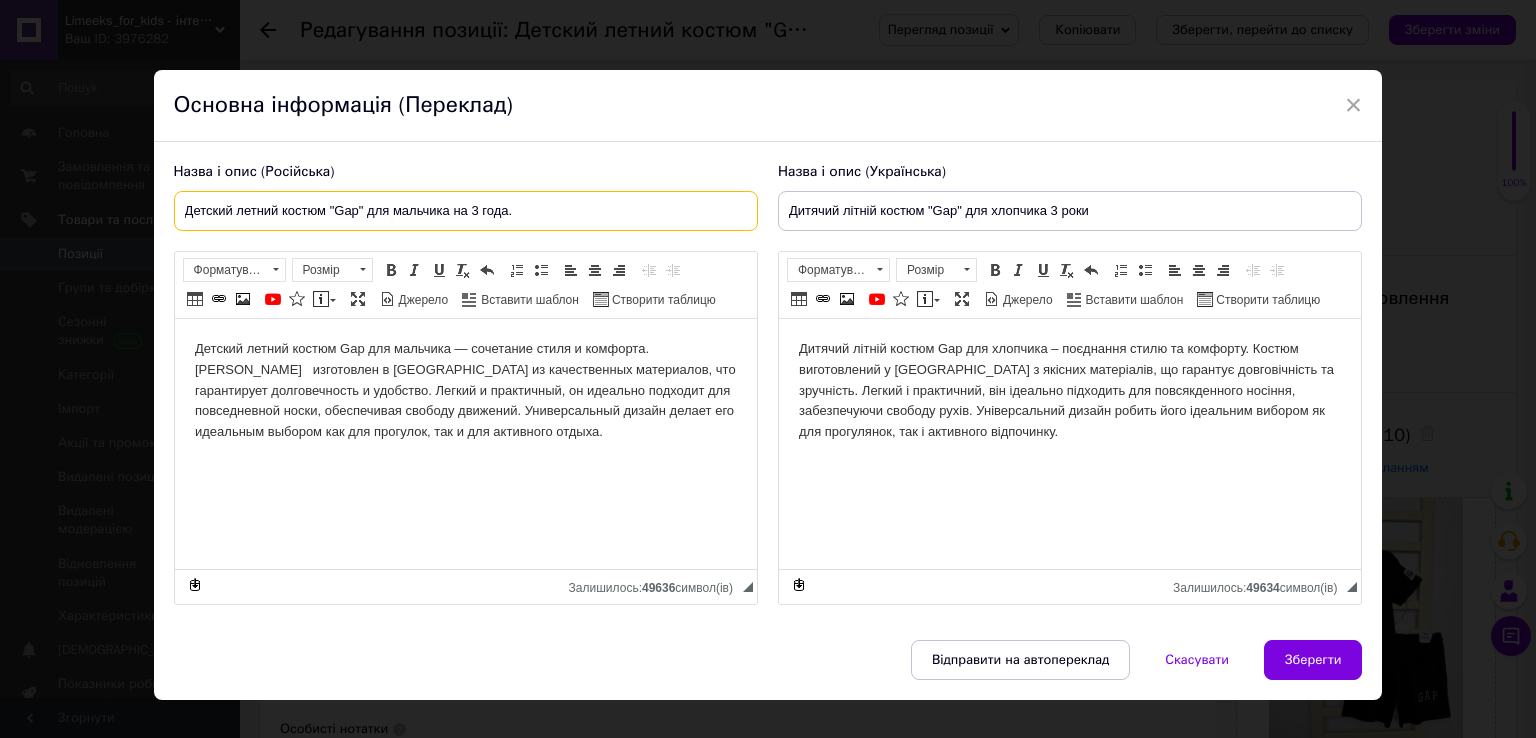 type on "Детский летний костюм "Gap" для мальчика на 3 года." 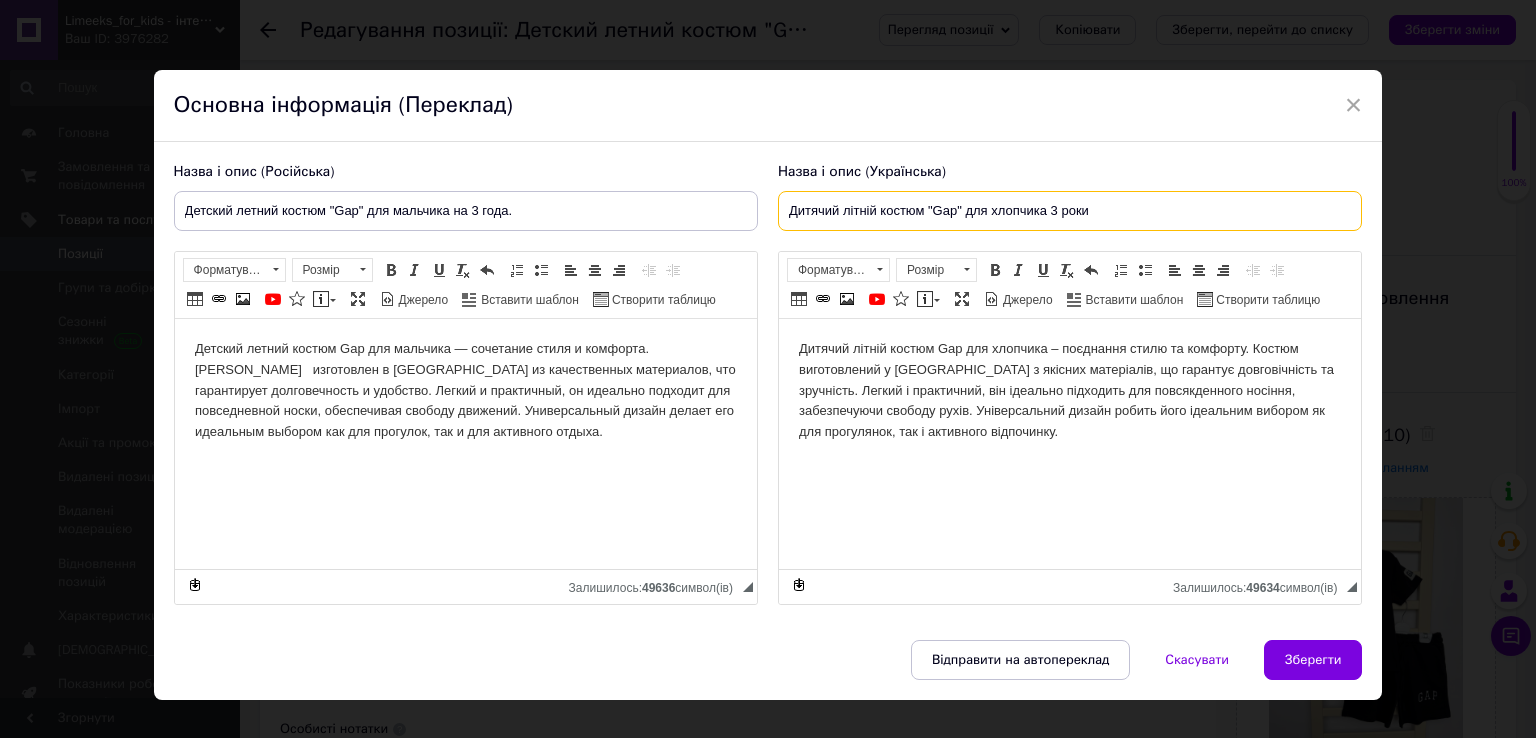 click on "Дитячий літній костюм "Gap" для хлопчика 3 роки" at bounding box center [1070, 211] 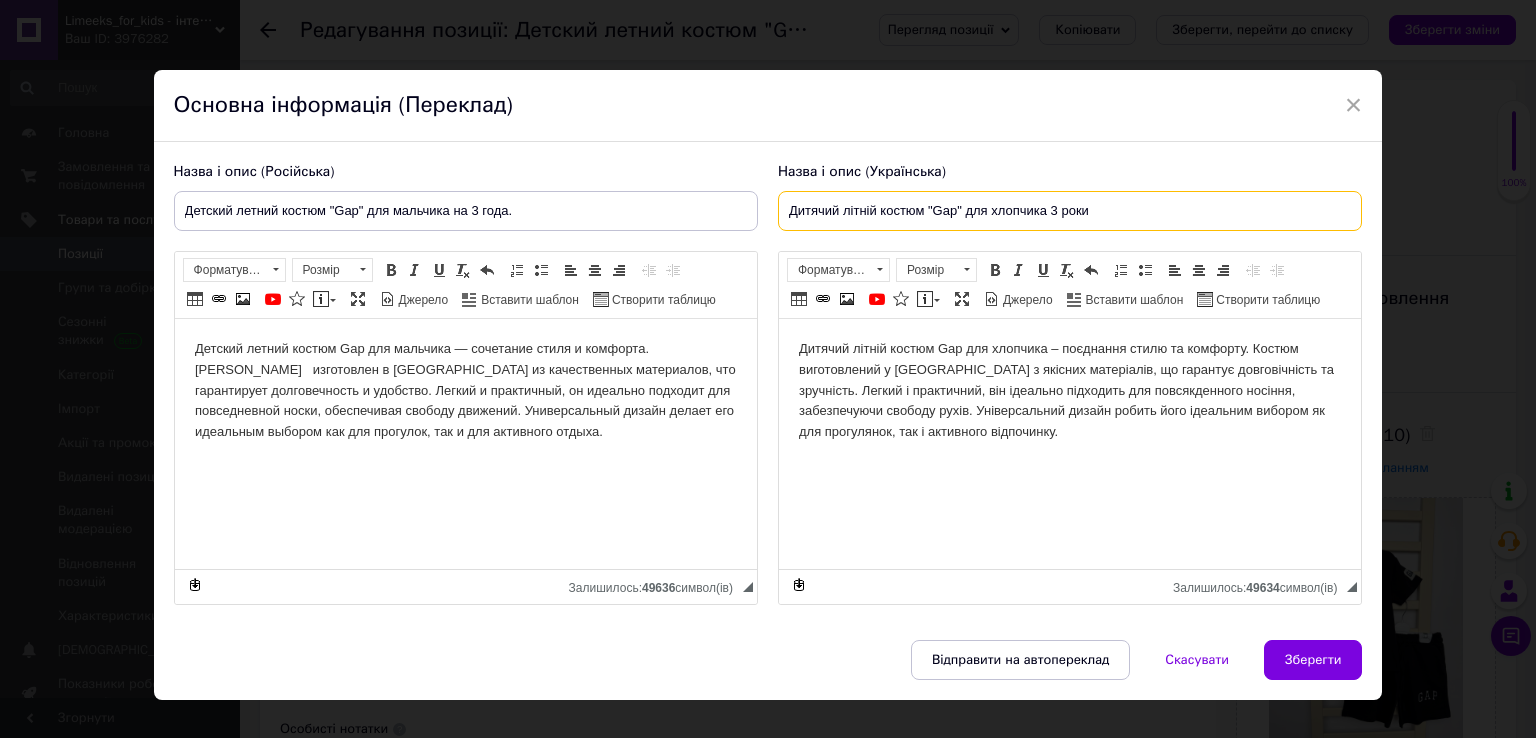 click on "Дитячий літній костюм "Gap" для хлопчика 3 роки" at bounding box center [1070, 211] 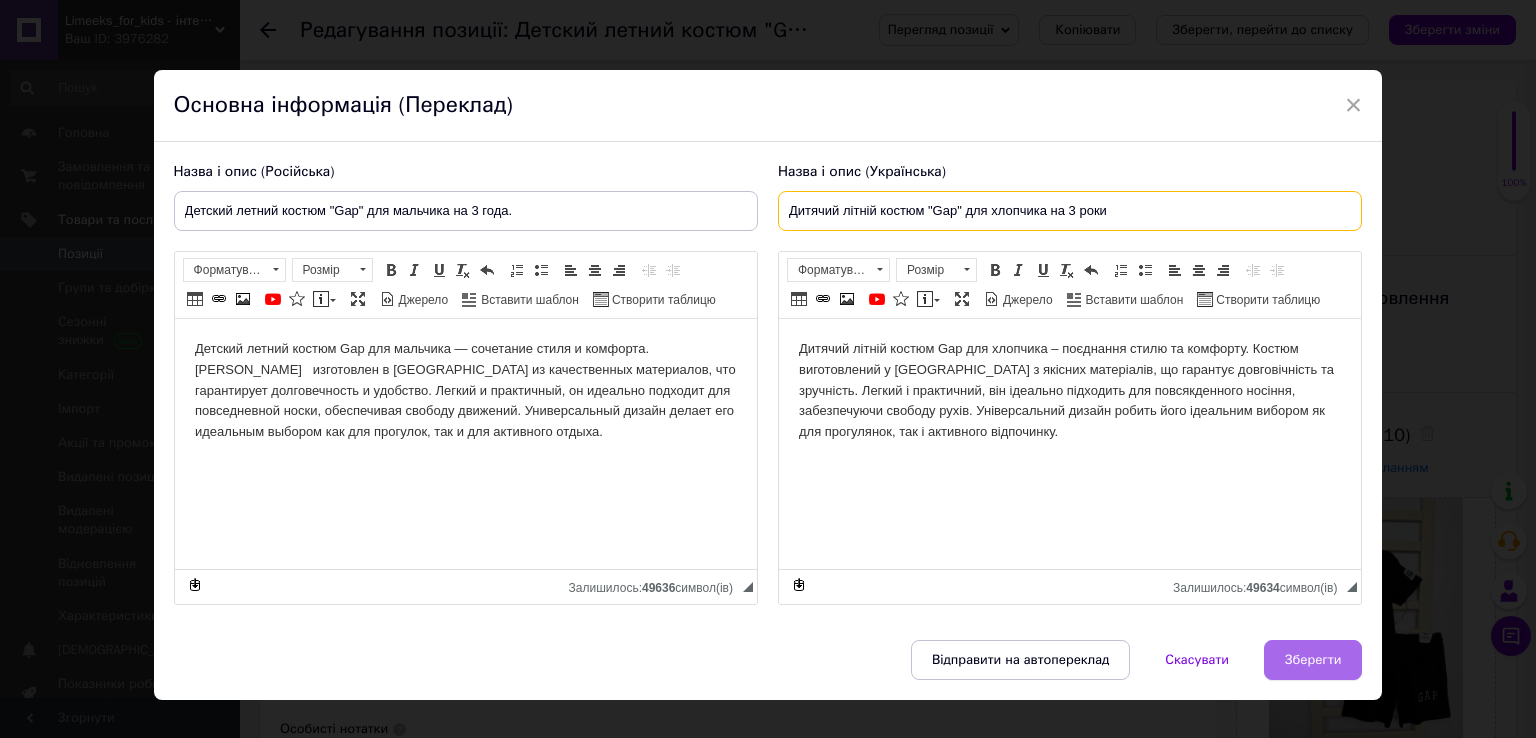 type on "Дитячий літній костюм "Gap" для хлопчика на 3 роки" 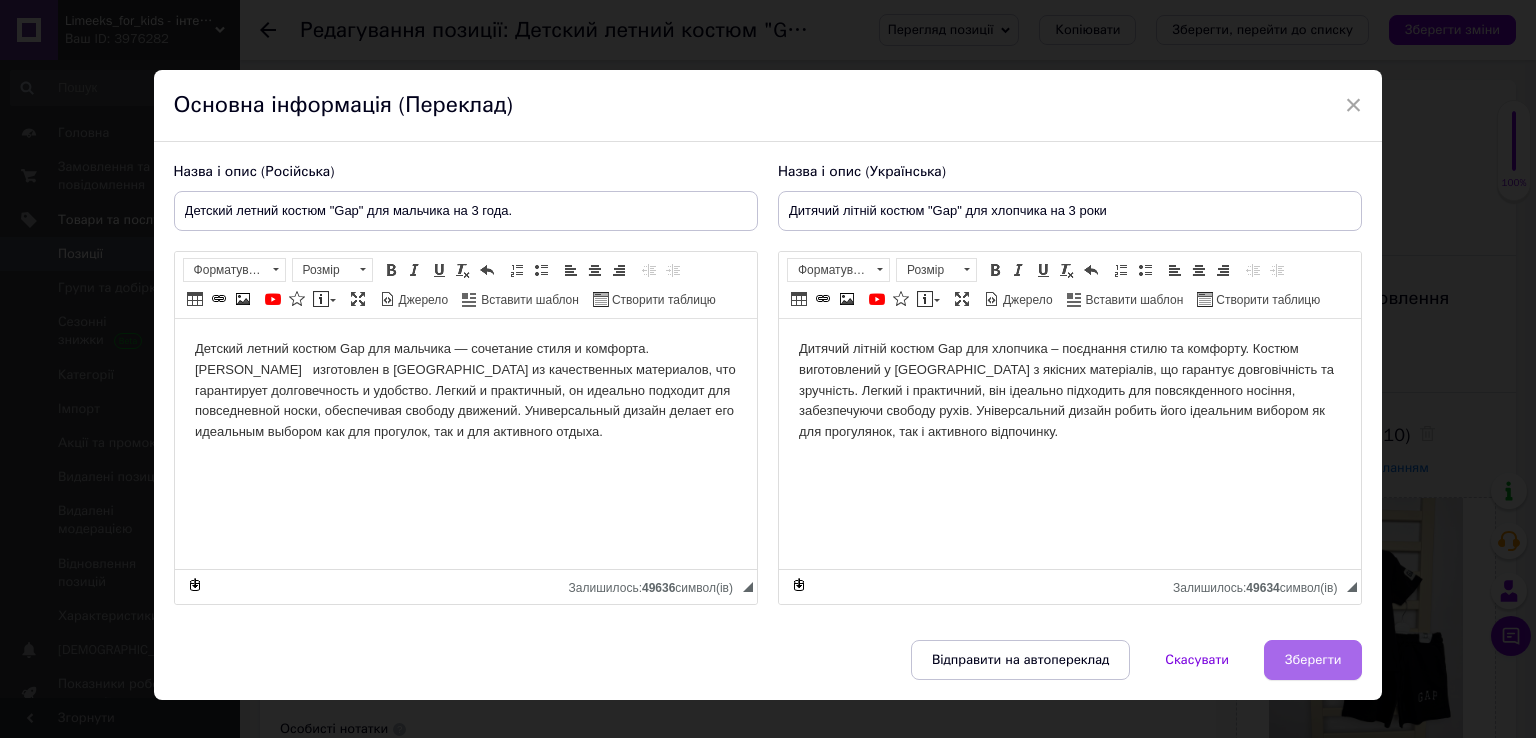 click on "Зберегти" at bounding box center (1313, 660) 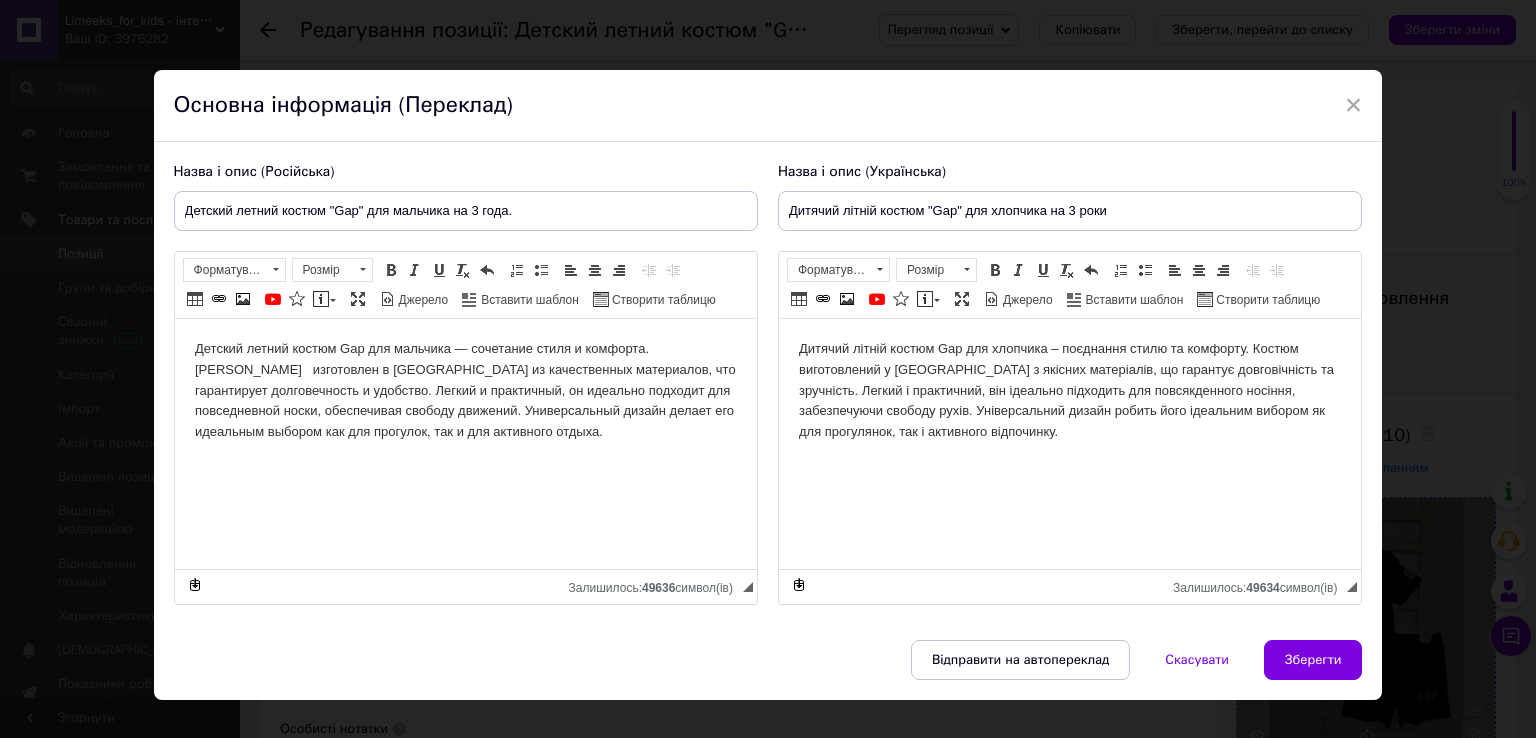 type on "Детский летний костюм "Gap" для мальчика на 3 года." 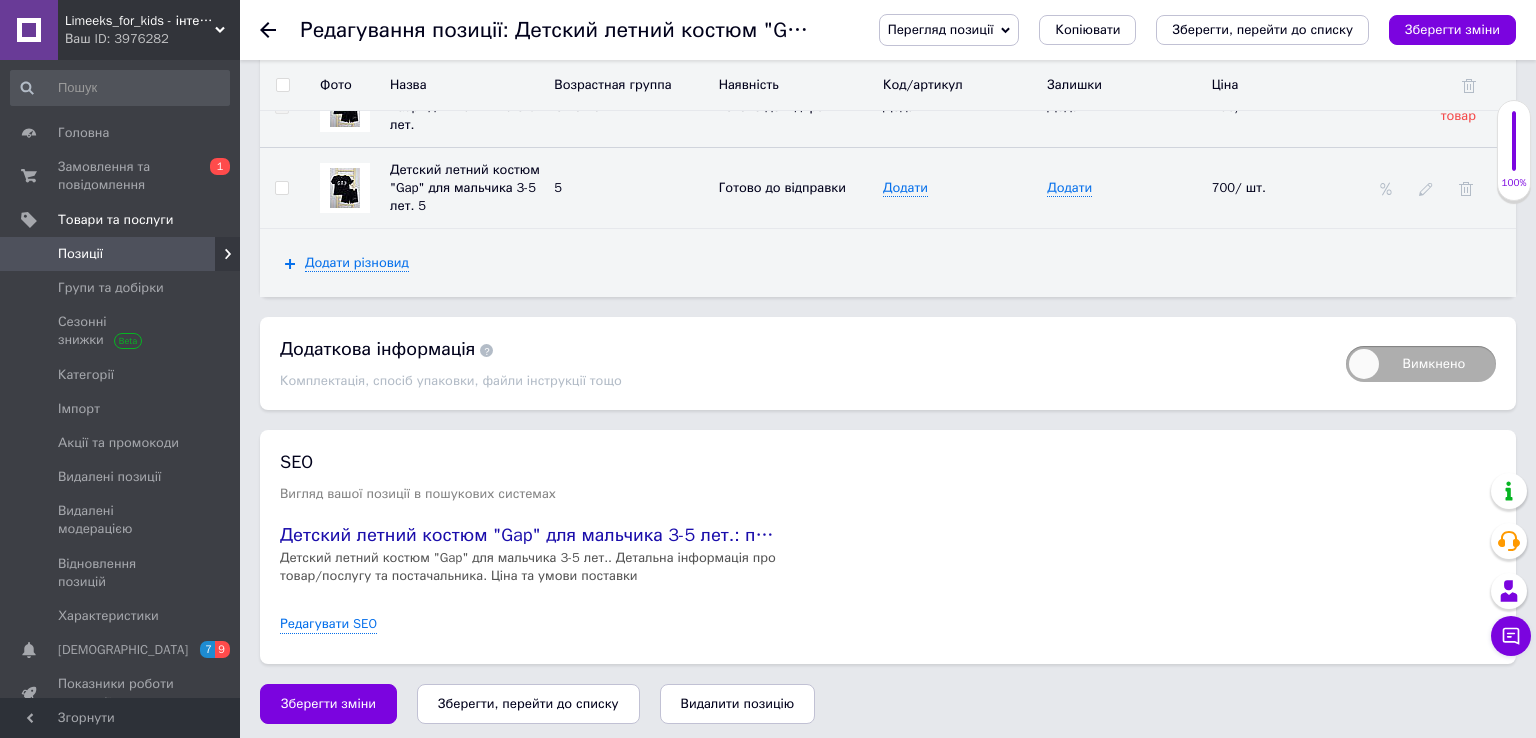 scroll, scrollTop: 2409, scrollLeft: 0, axis: vertical 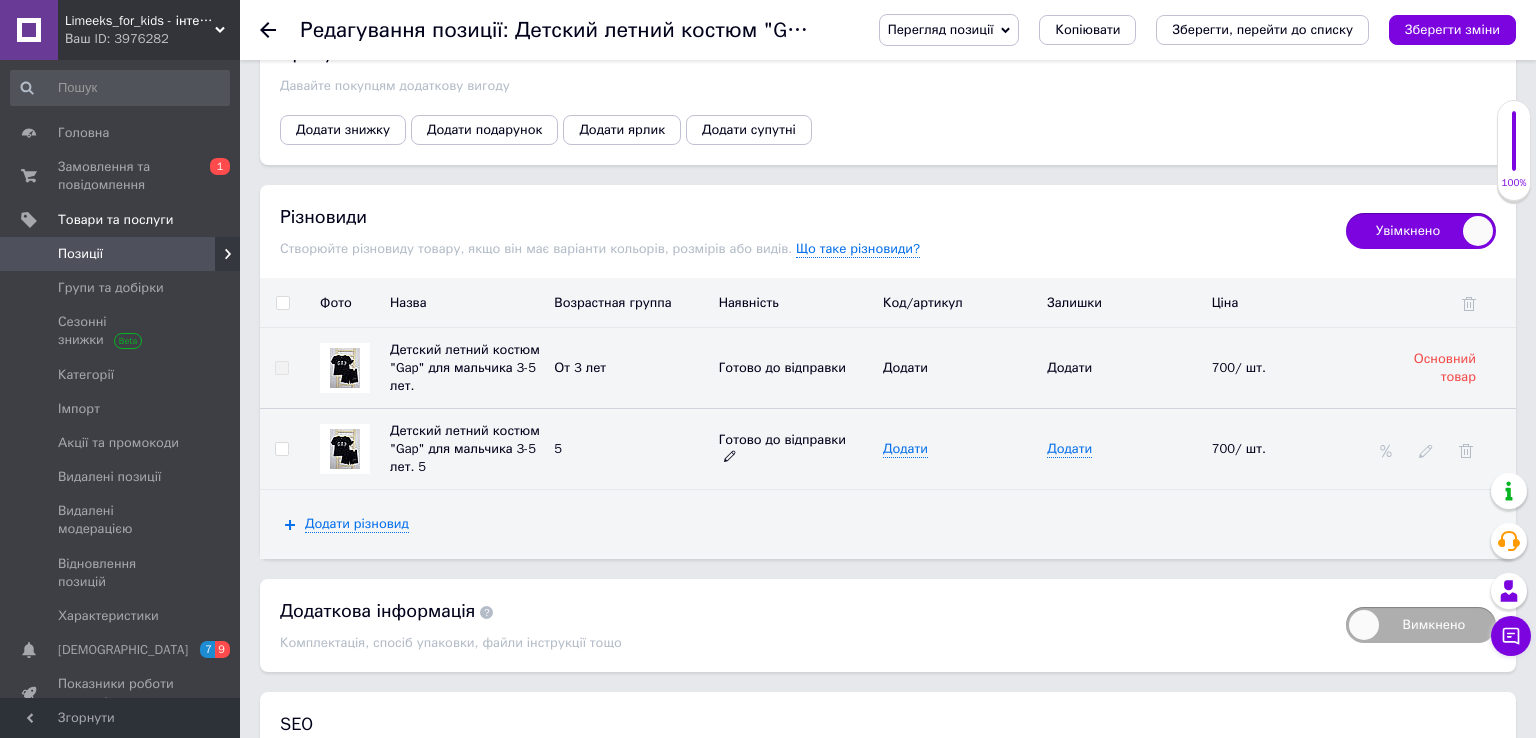 click 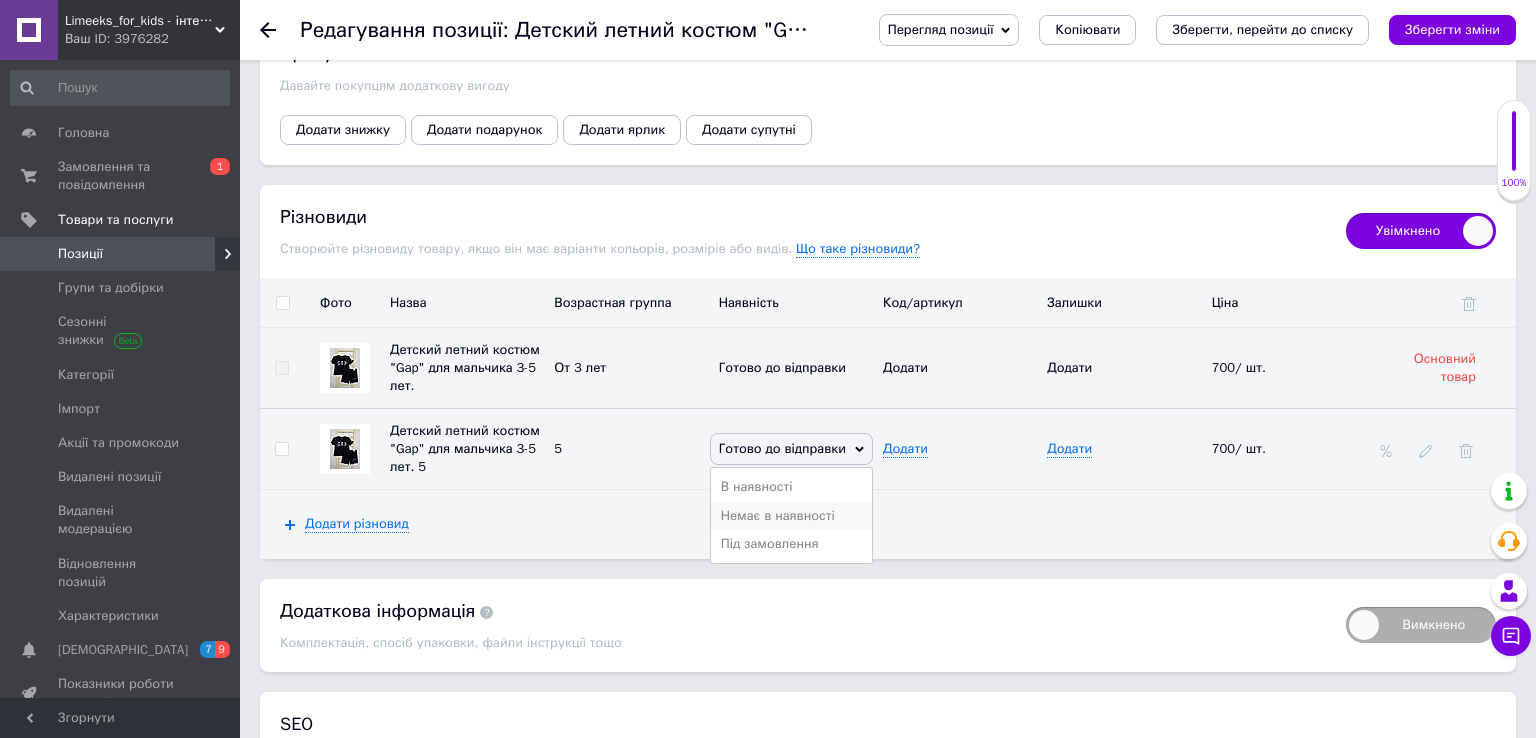 click on "Немає в наявності" at bounding box center [791, 516] 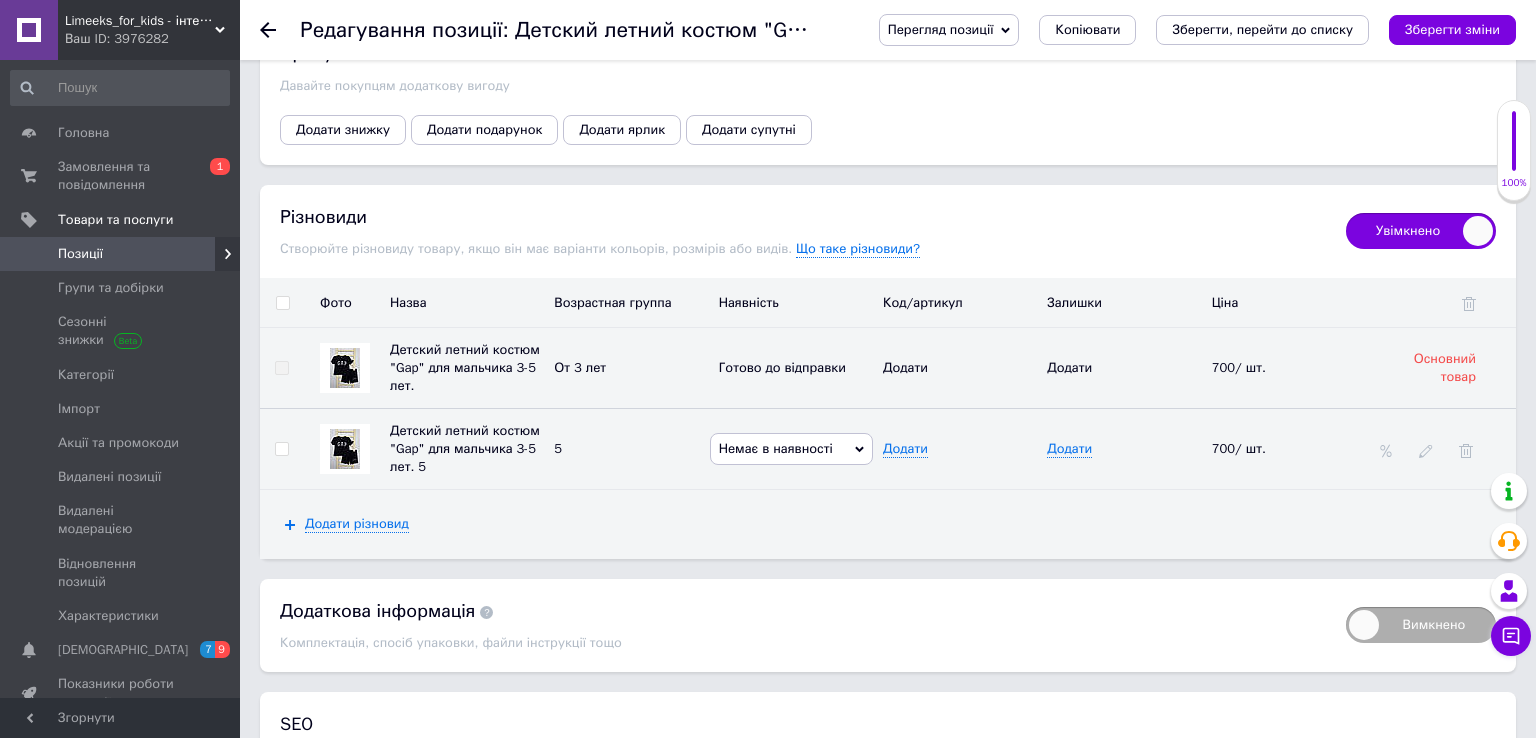 click on "Додати різновид" at bounding box center [888, 524] 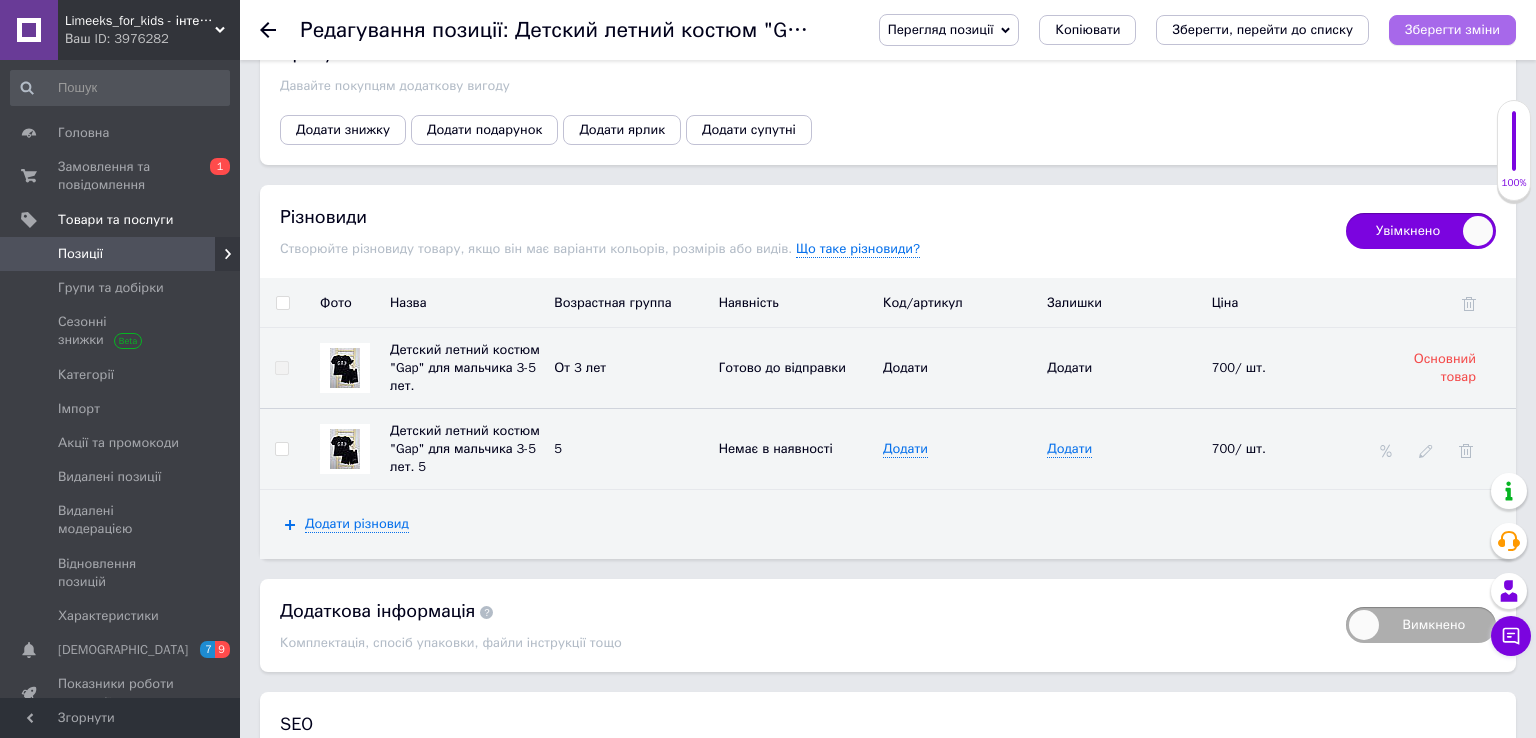 click on "Зберегти зміни" at bounding box center [1452, 30] 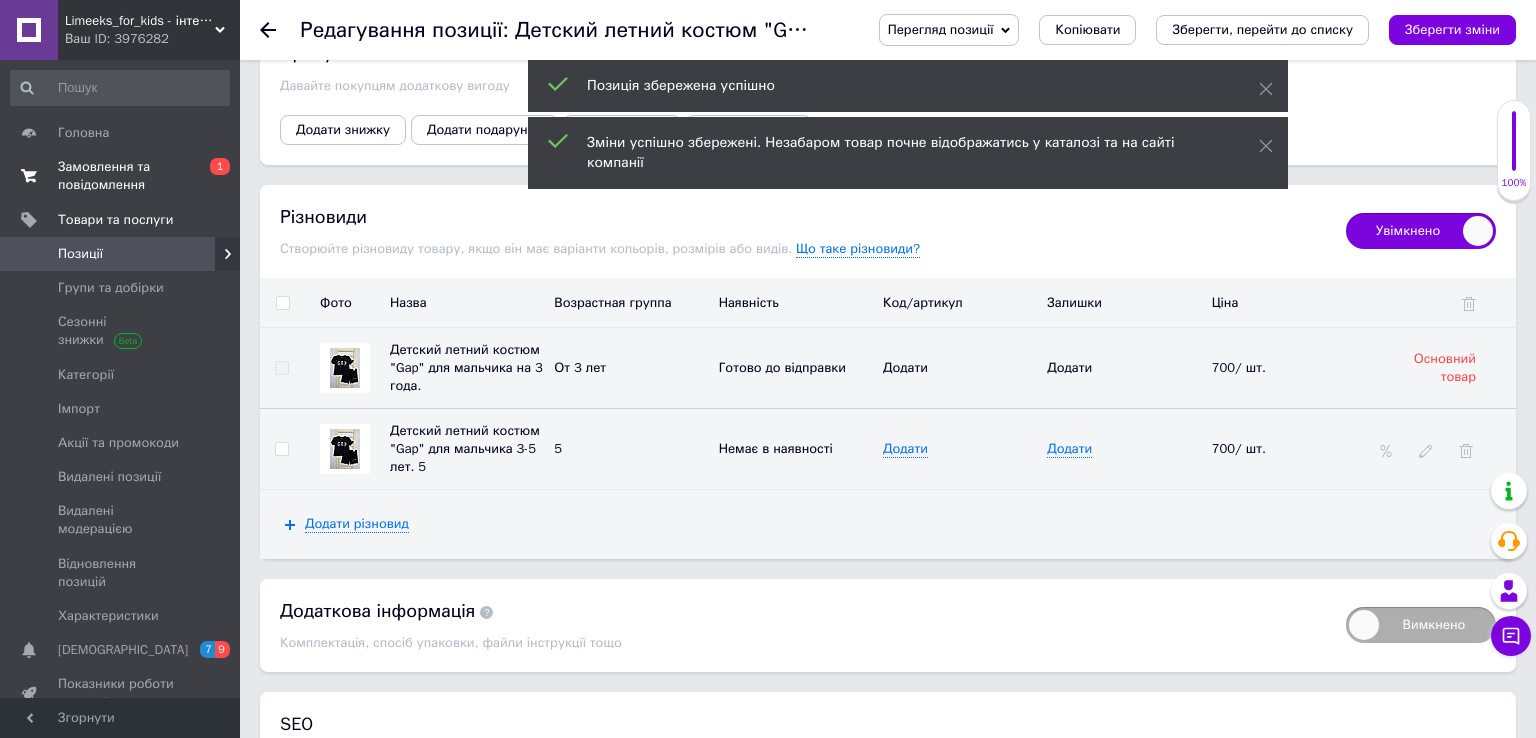 click on "Замовлення та повідомлення" at bounding box center (121, 176) 